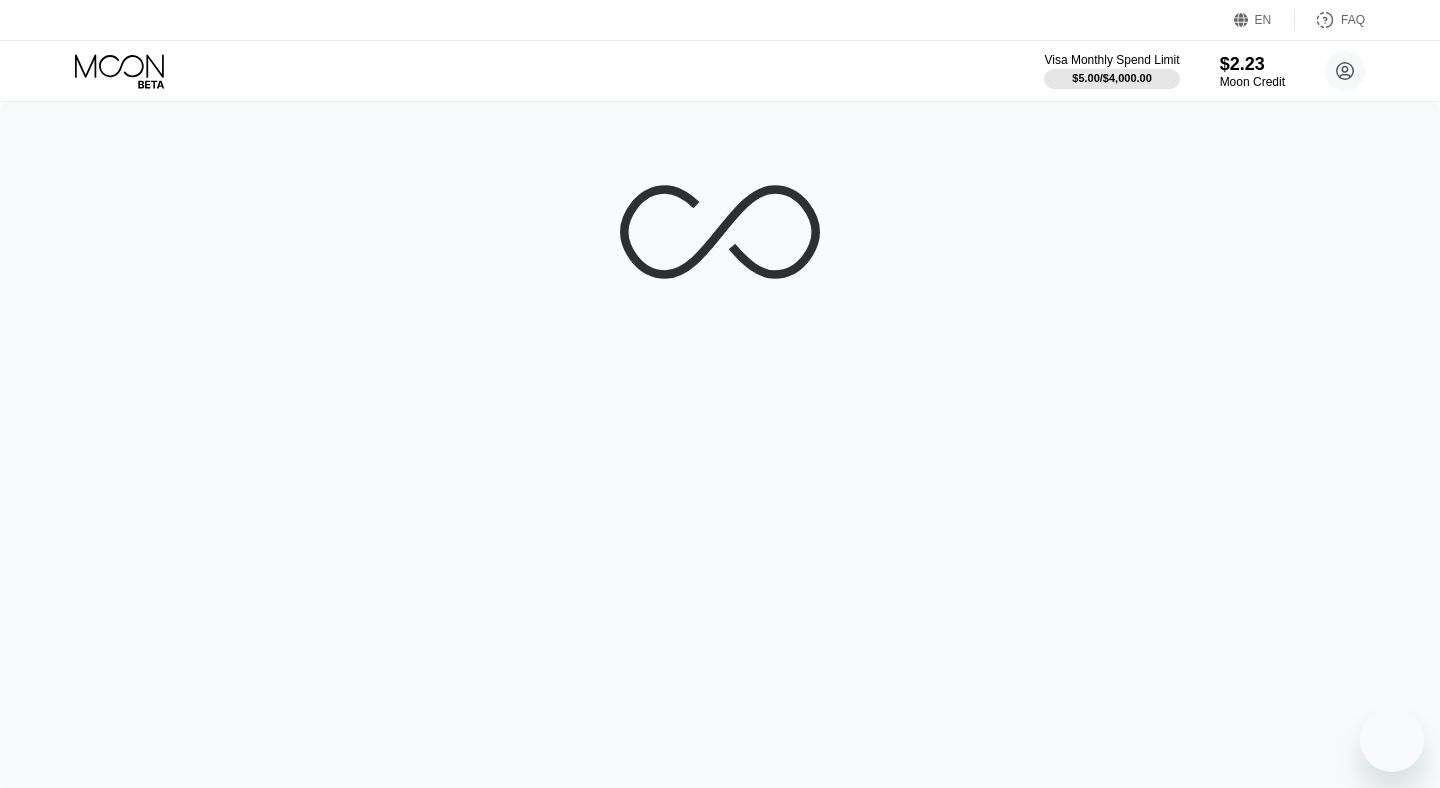 scroll, scrollTop: 0, scrollLeft: 0, axis: both 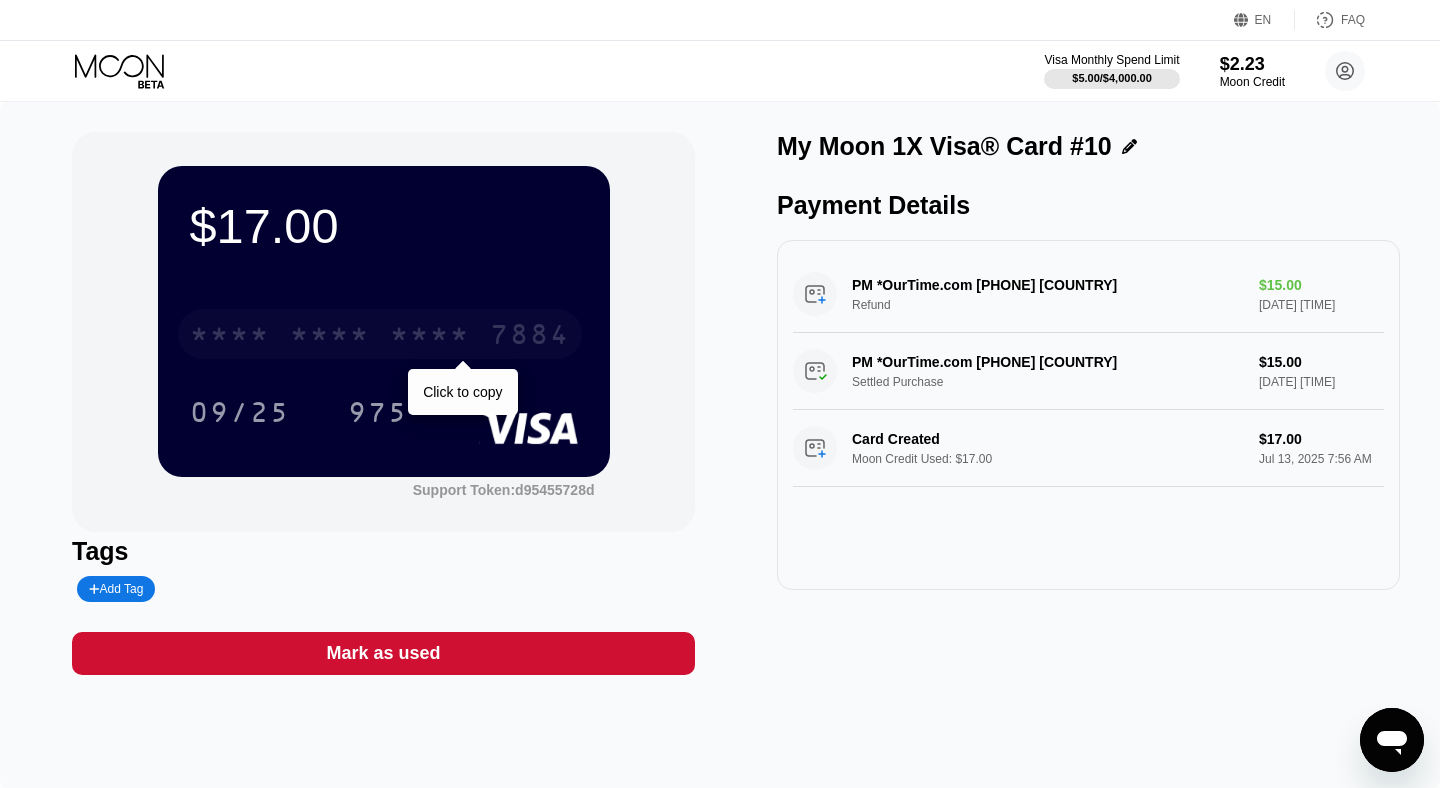 click on "* * * * * * * * * * * * 7884" at bounding box center (380, 334) 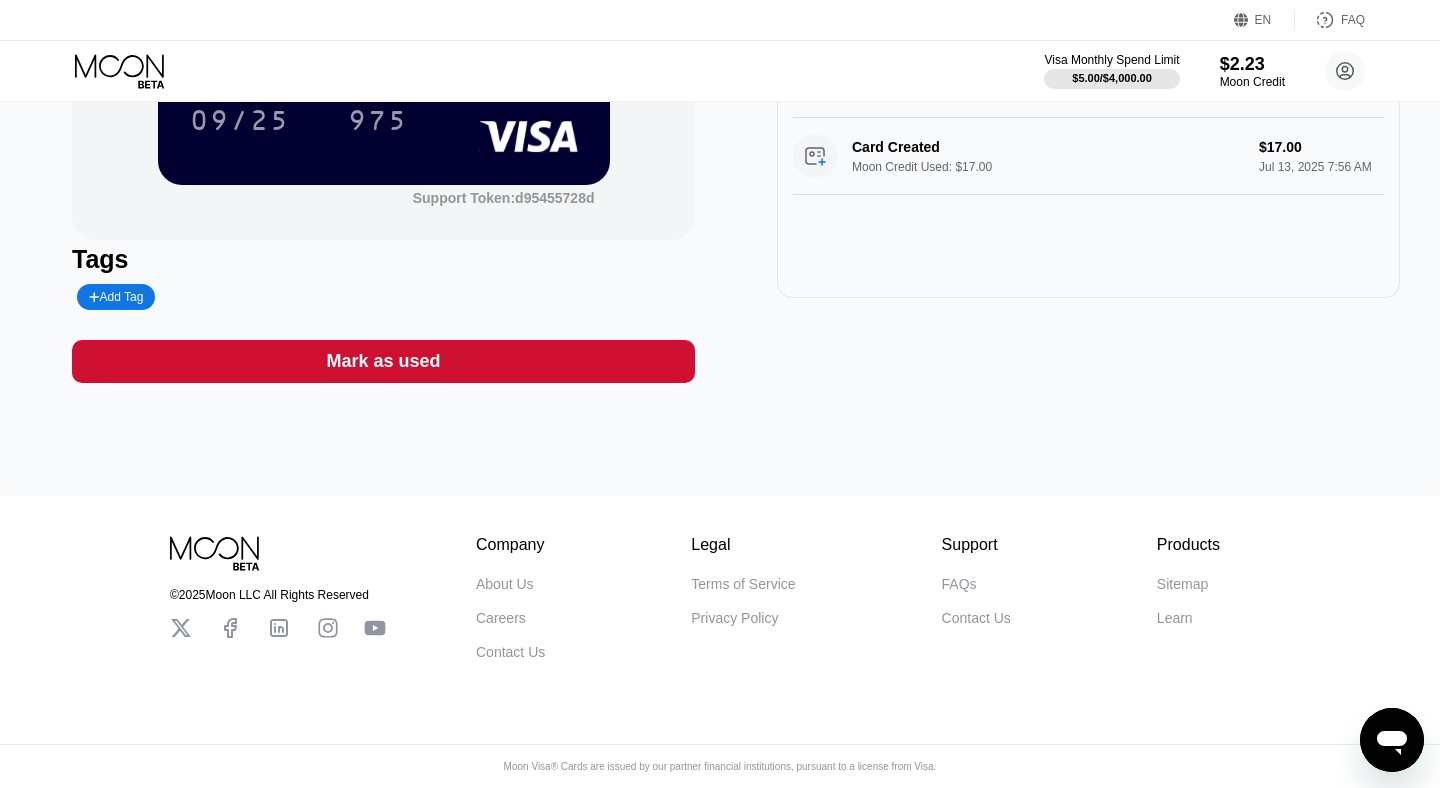 scroll, scrollTop: 0, scrollLeft: 0, axis: both 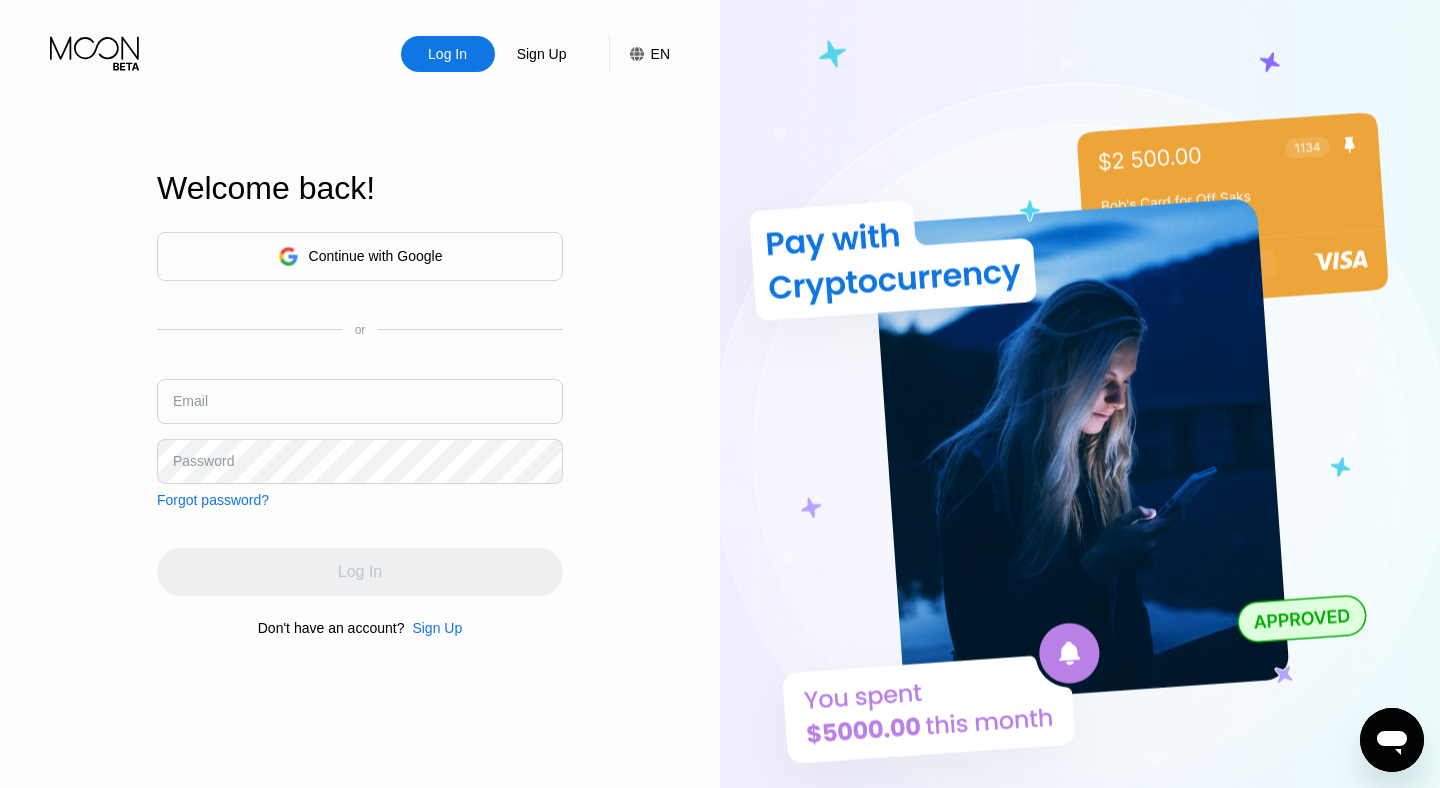 click on "Continue with Google" at bounding box center (376, 256) 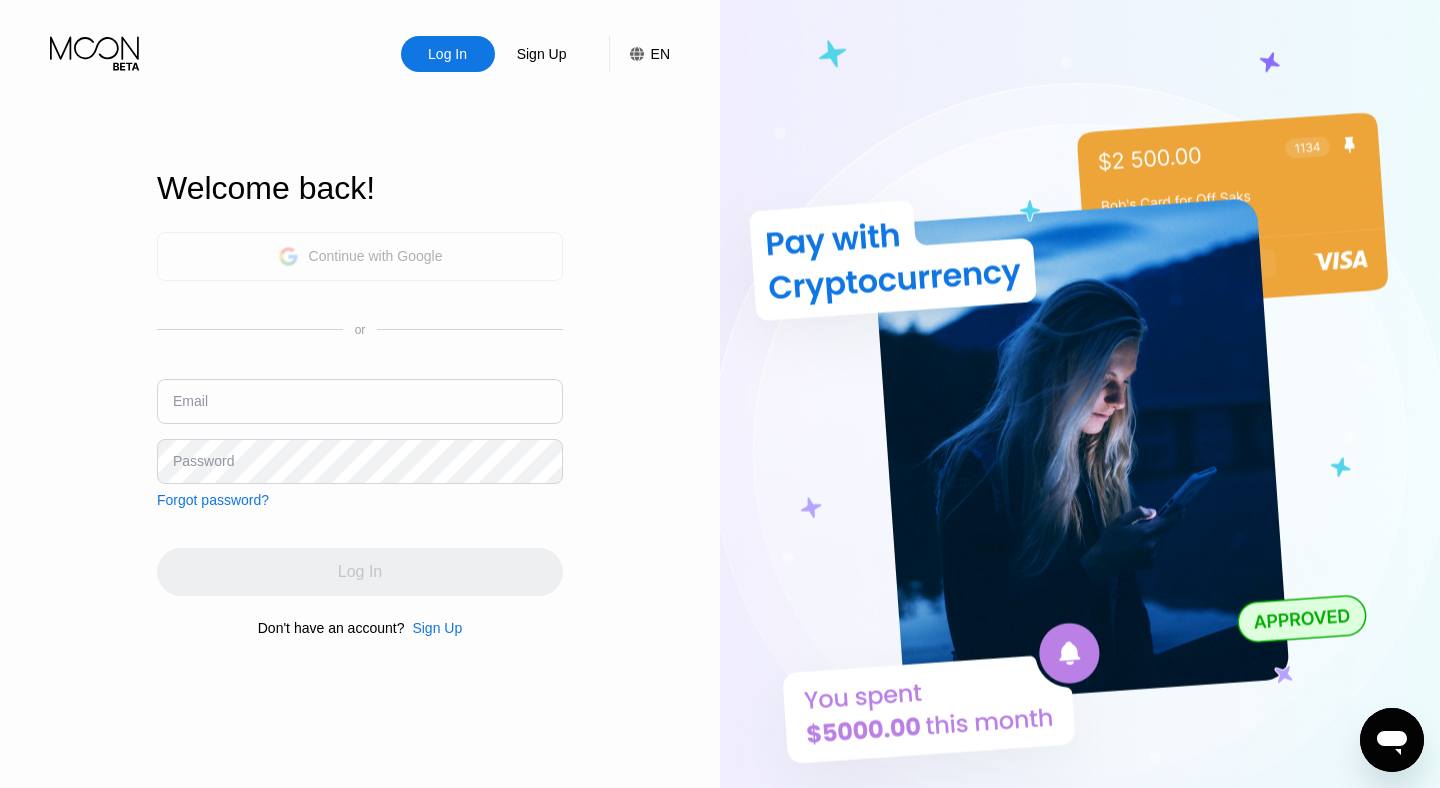 click on "Continue with Google" at bounding box center (376, 256) 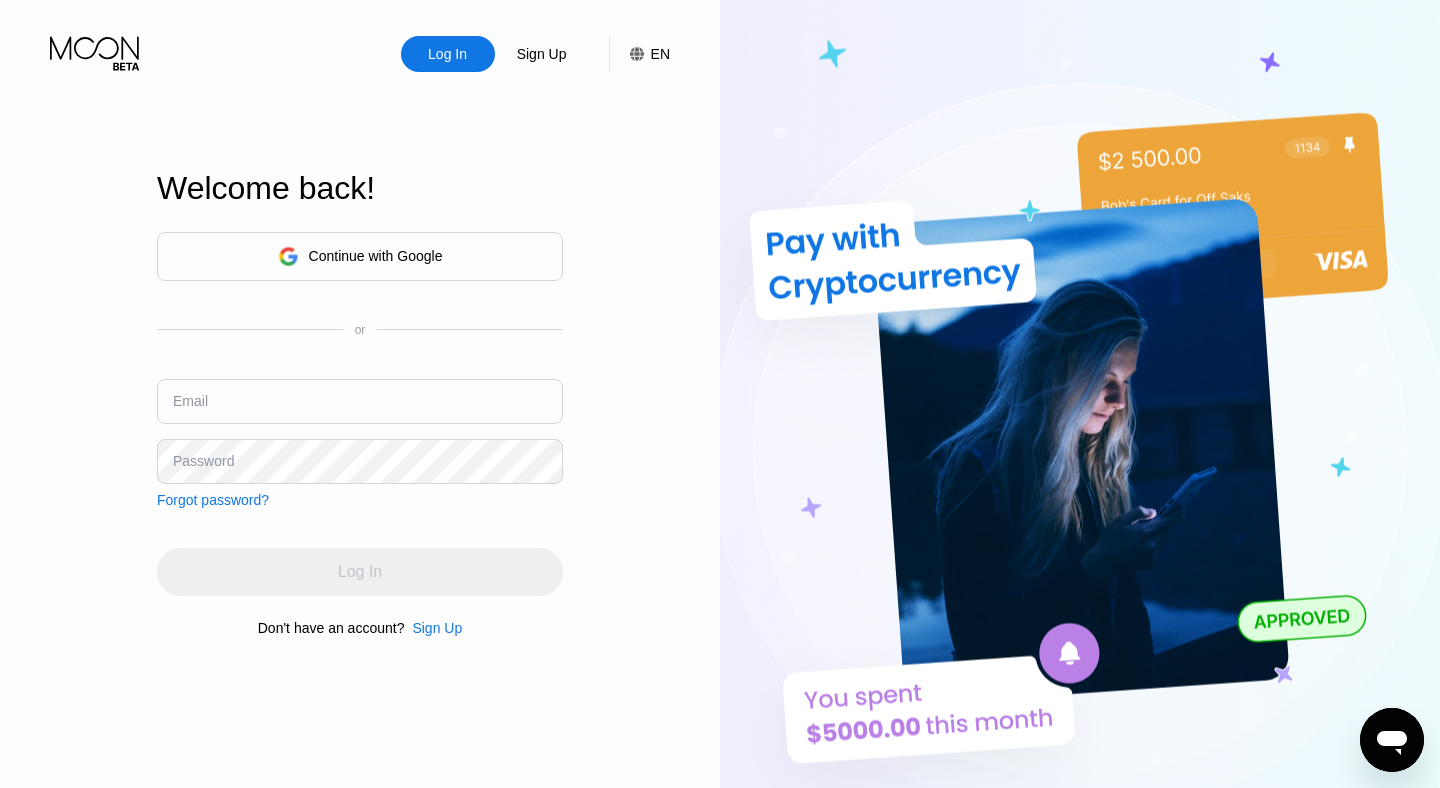 click on "Continue with Google" at bounding box center (360, 256) 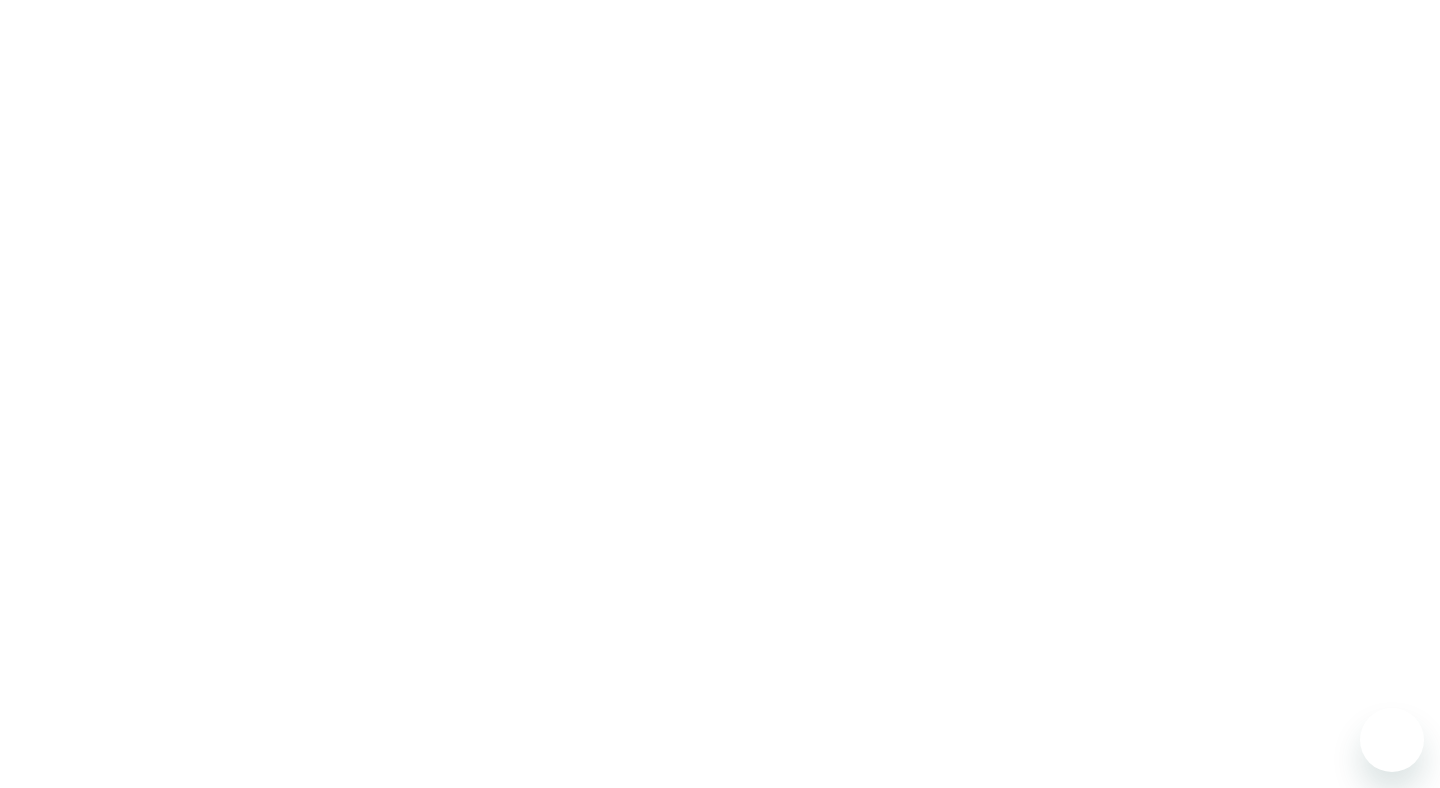 scroll, scrollTop: 0, scrollLeft: 0, axis: both 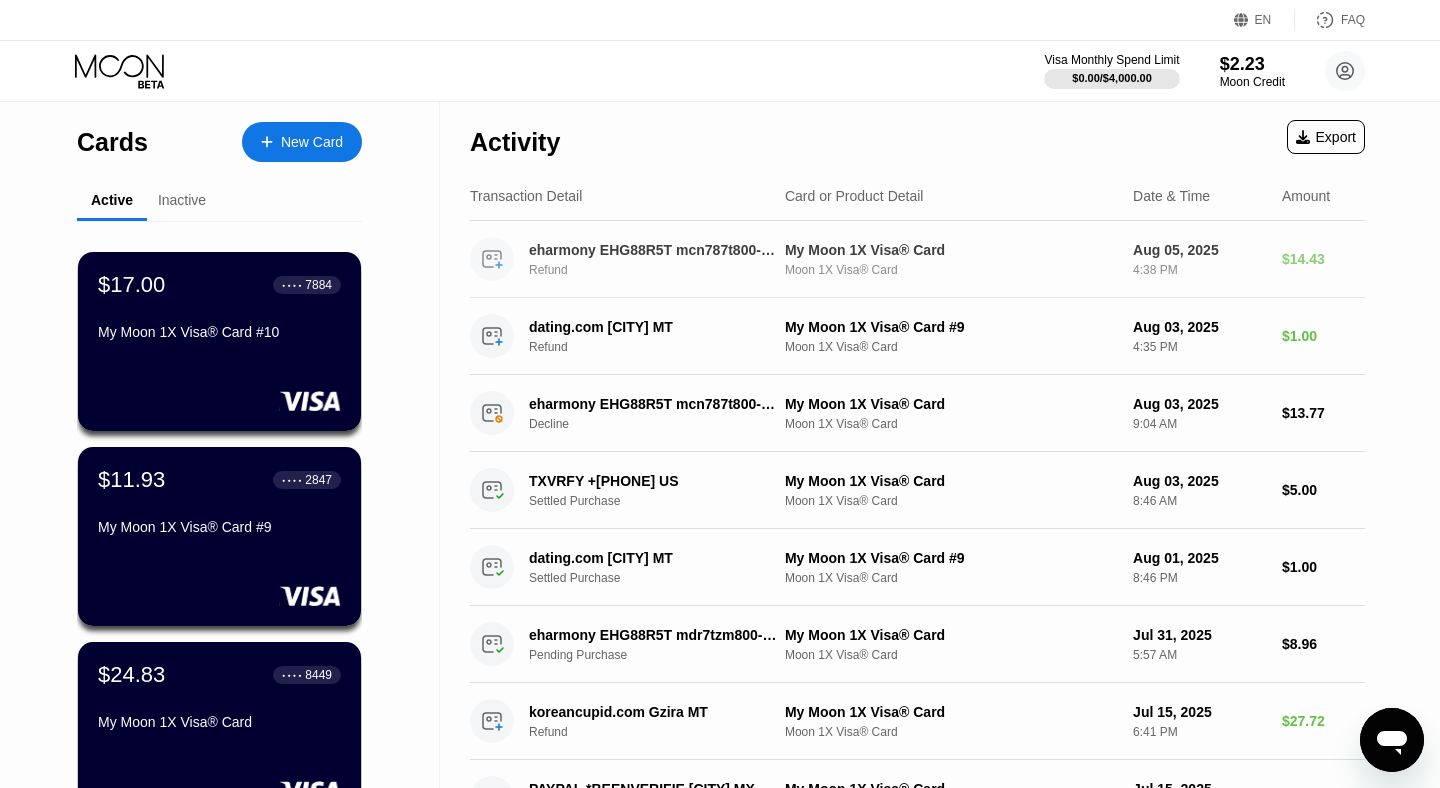 click on "Refund" at bounding box center (663, 270) 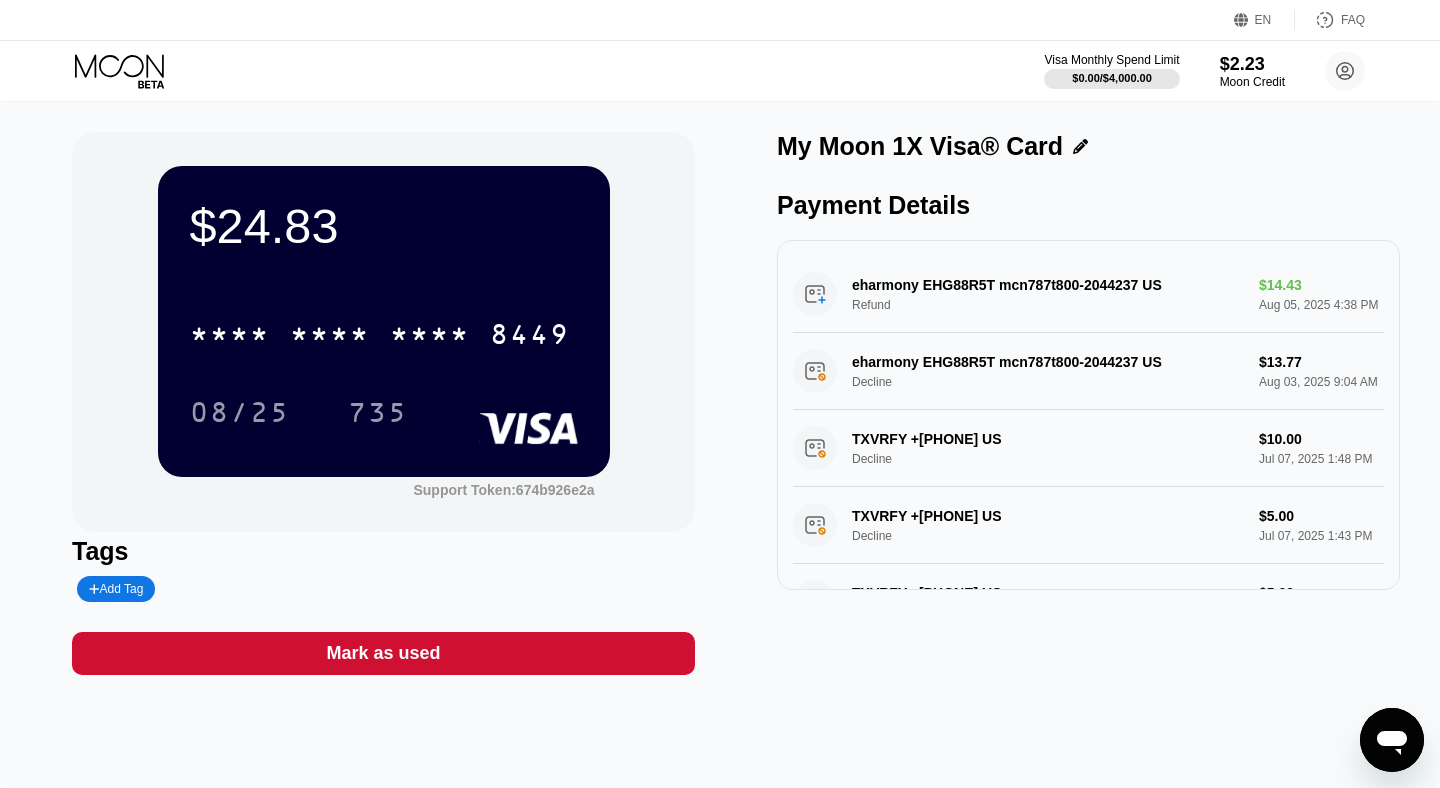 click 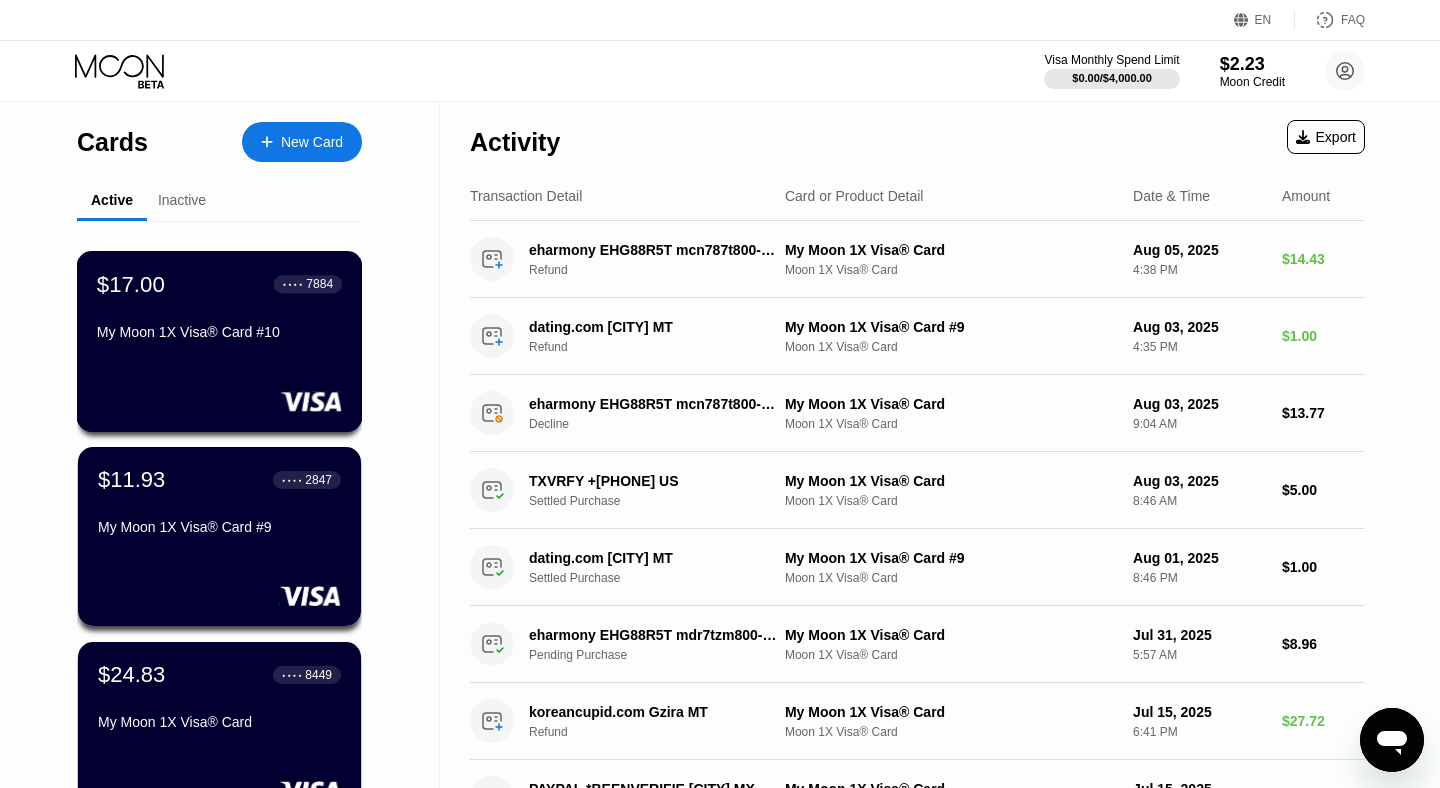 click on "$17.00 ● ● ● ● 7884 My Moon 1X Visa® Card #10" at bounding box center (219, 309) 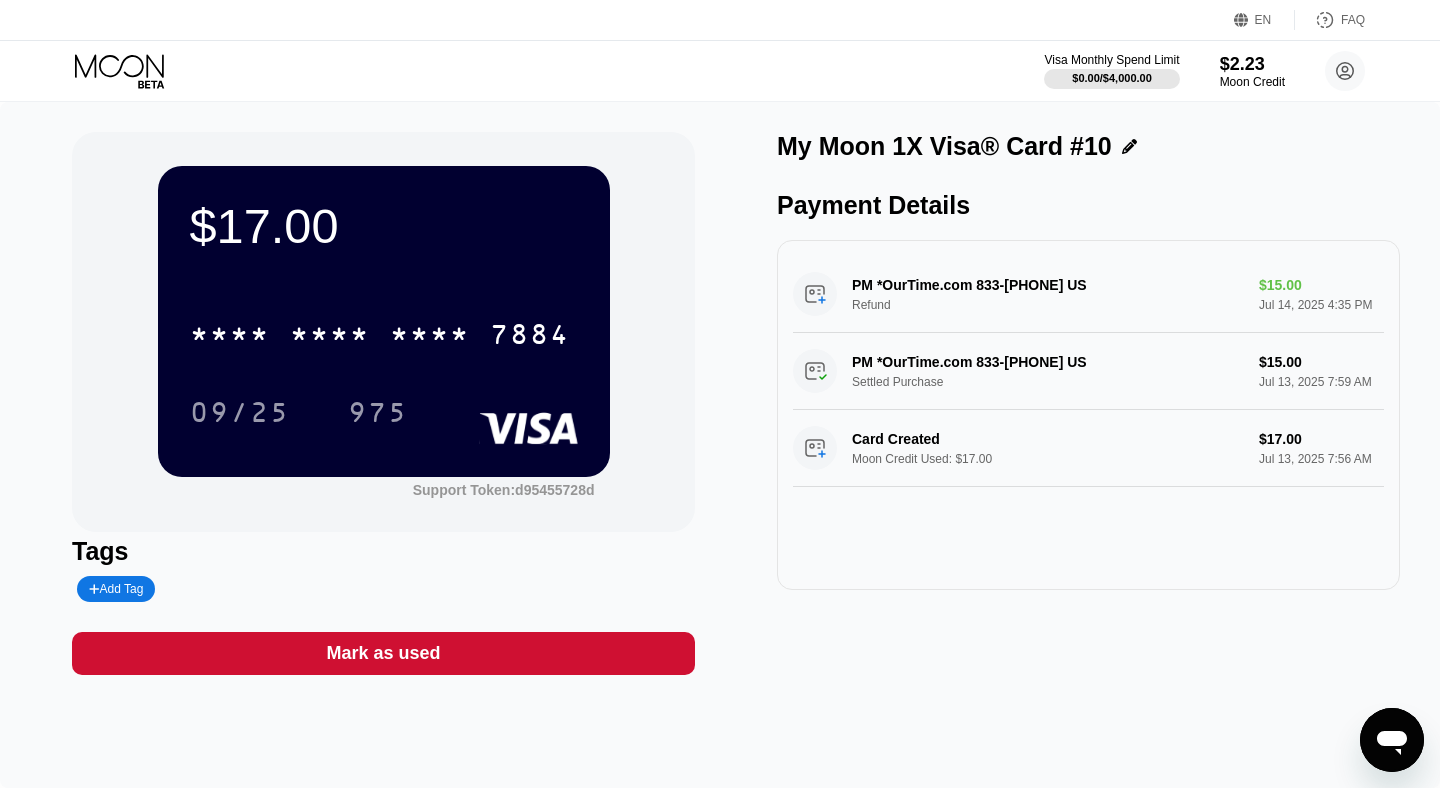click 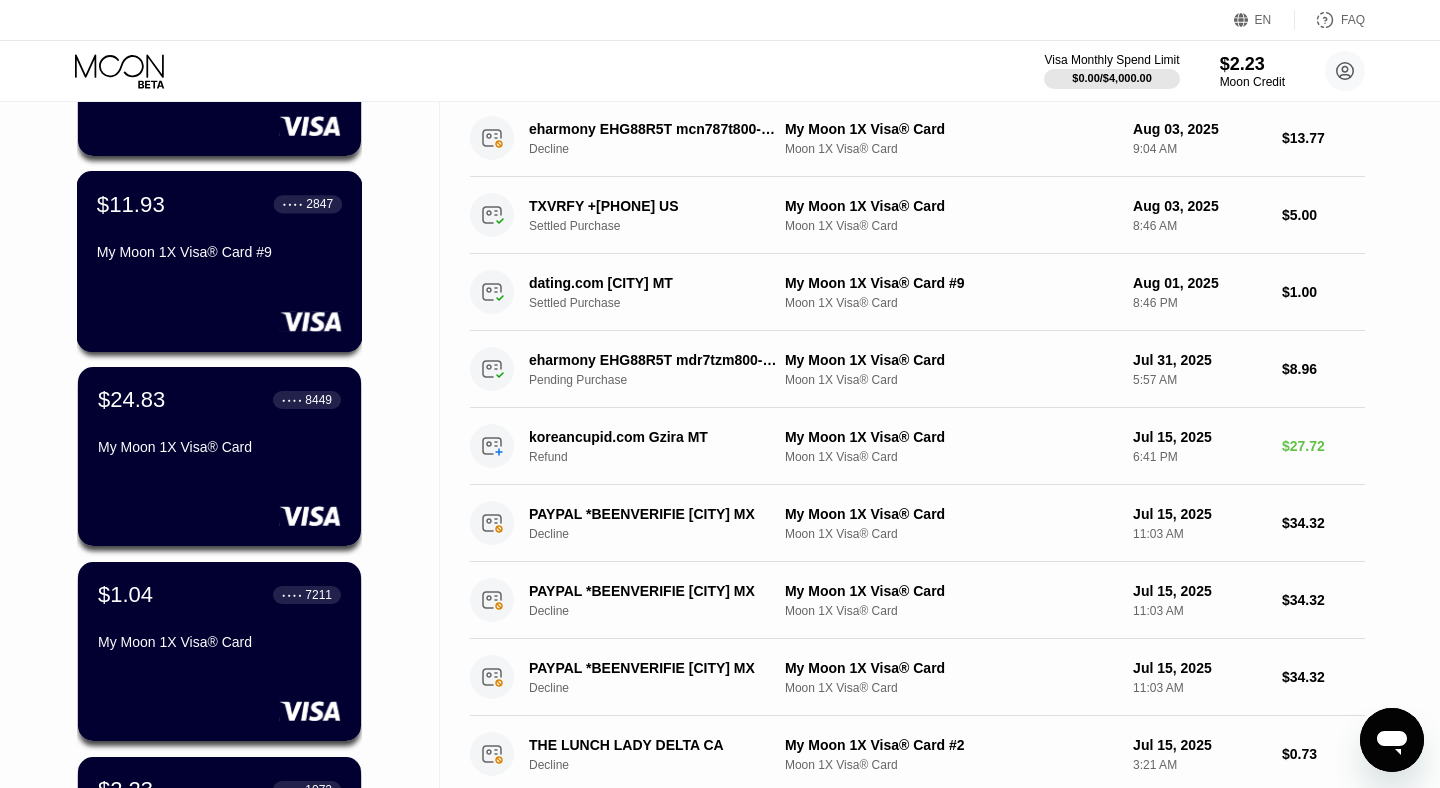 scroll, scrollTop: 279, scrollLeft: 0, axis: vertical 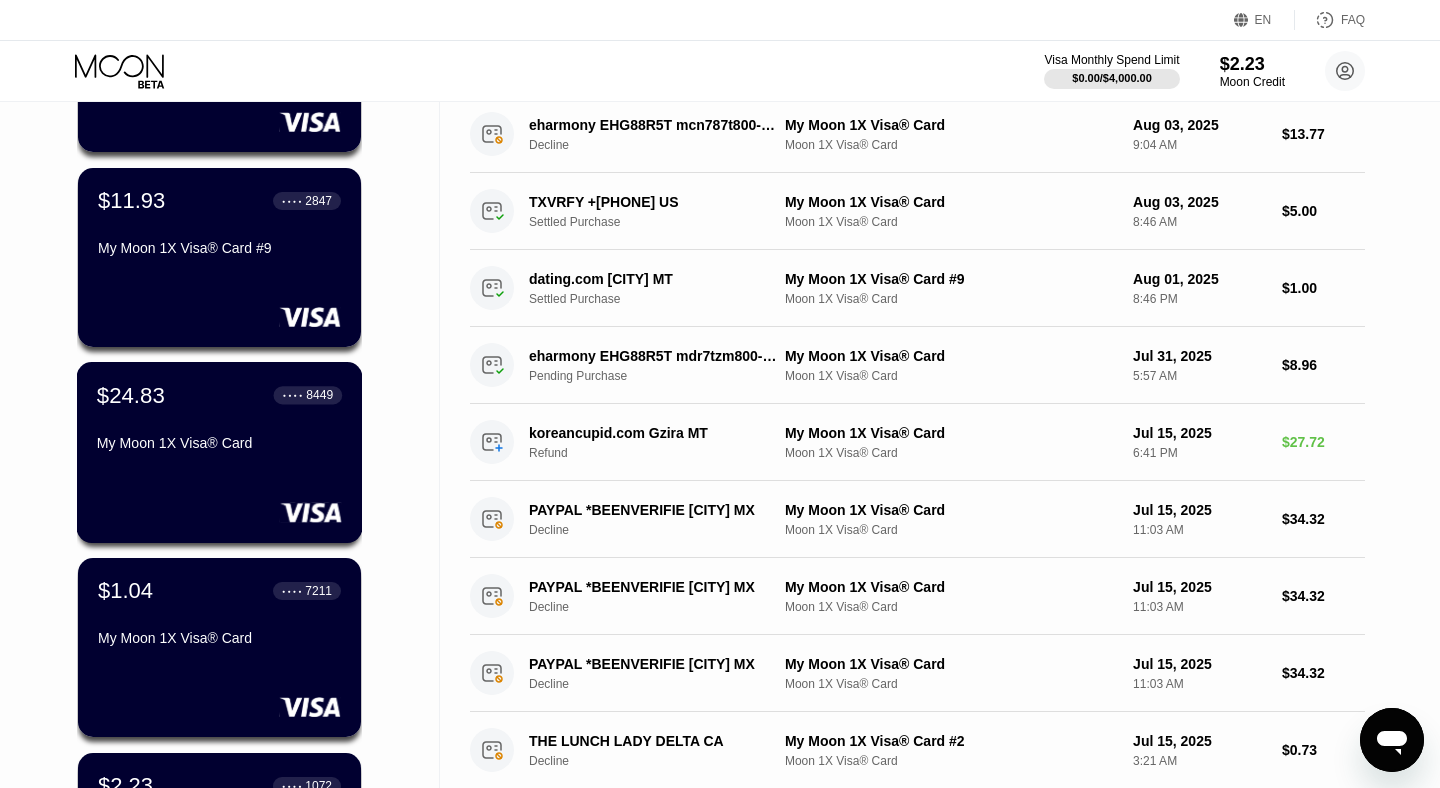 click on "$24.83 ● ● ● ● 8449 [CARD]® Card" at bounding box center (219, 420) 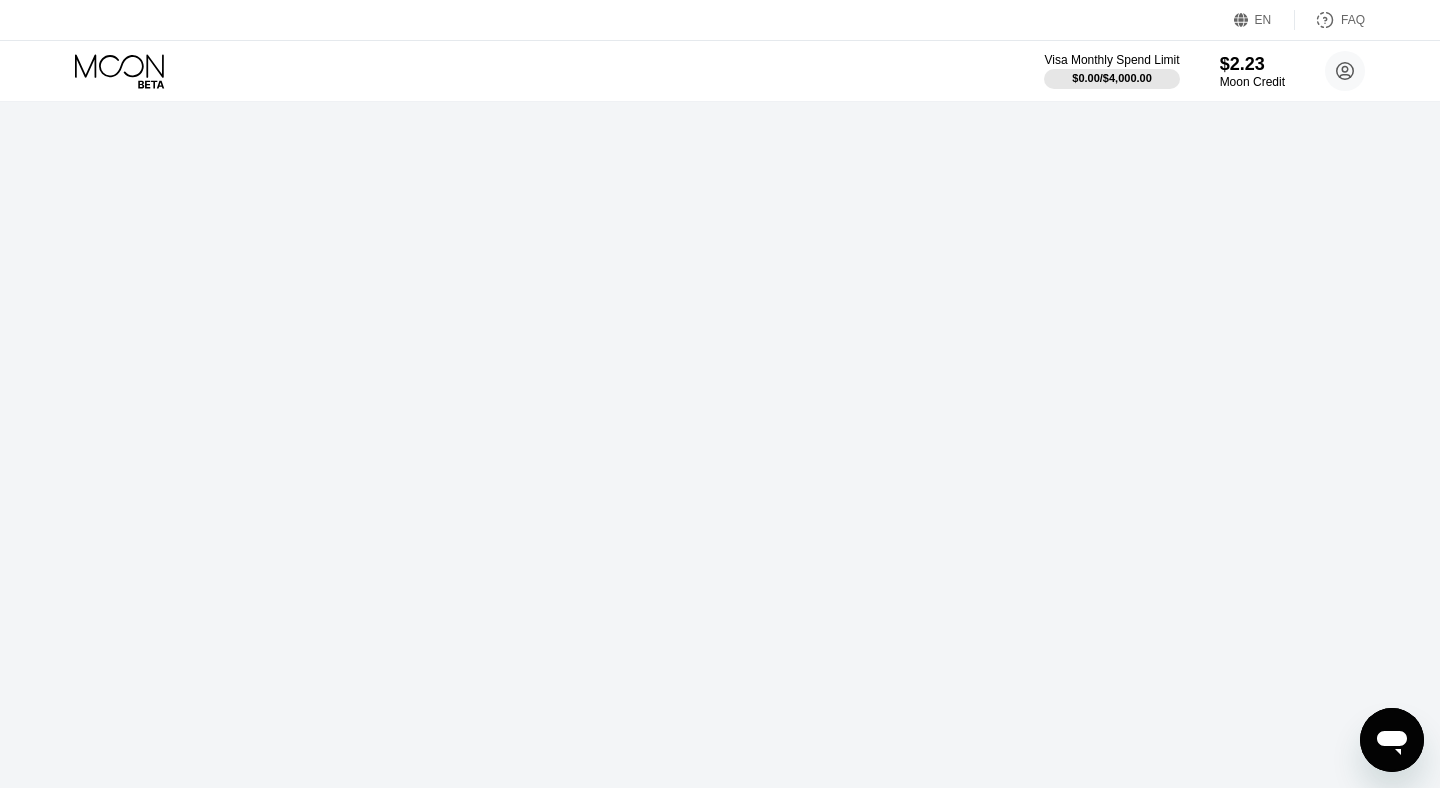 scroll, scrollTop: 0, scrollLeft: 0, axis: both 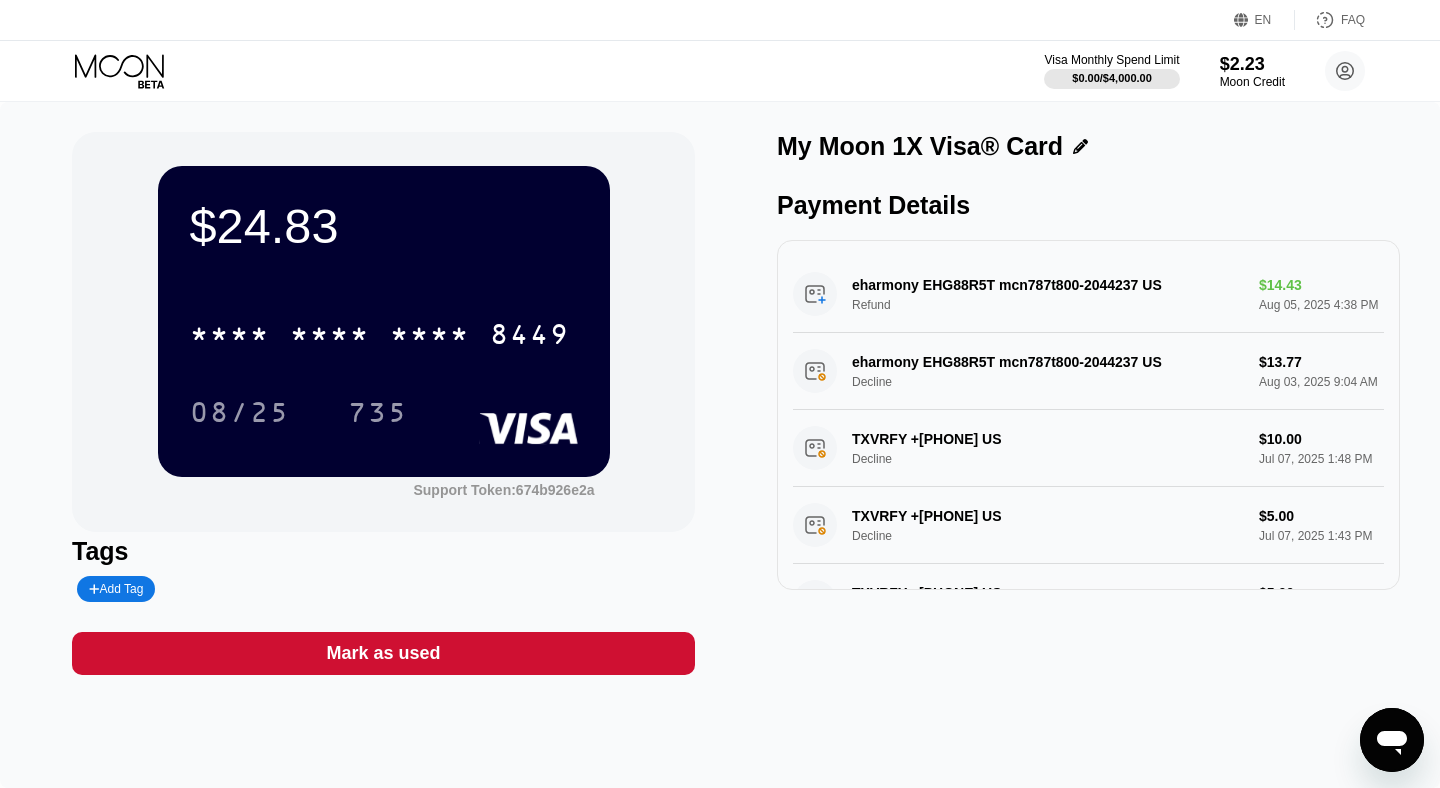 click 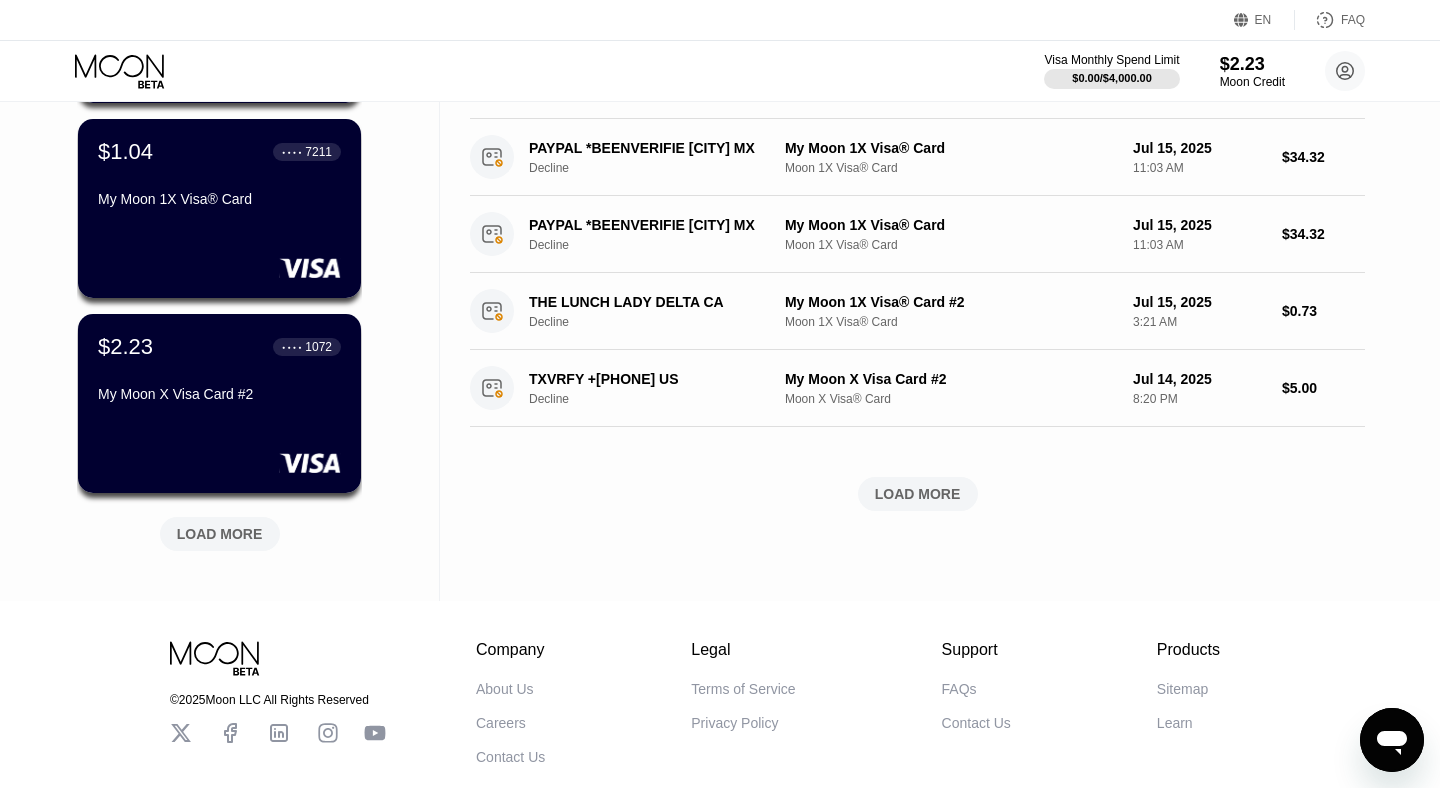 scroll, scrollTop: 726, scrollLeft: 0, axis: vertical 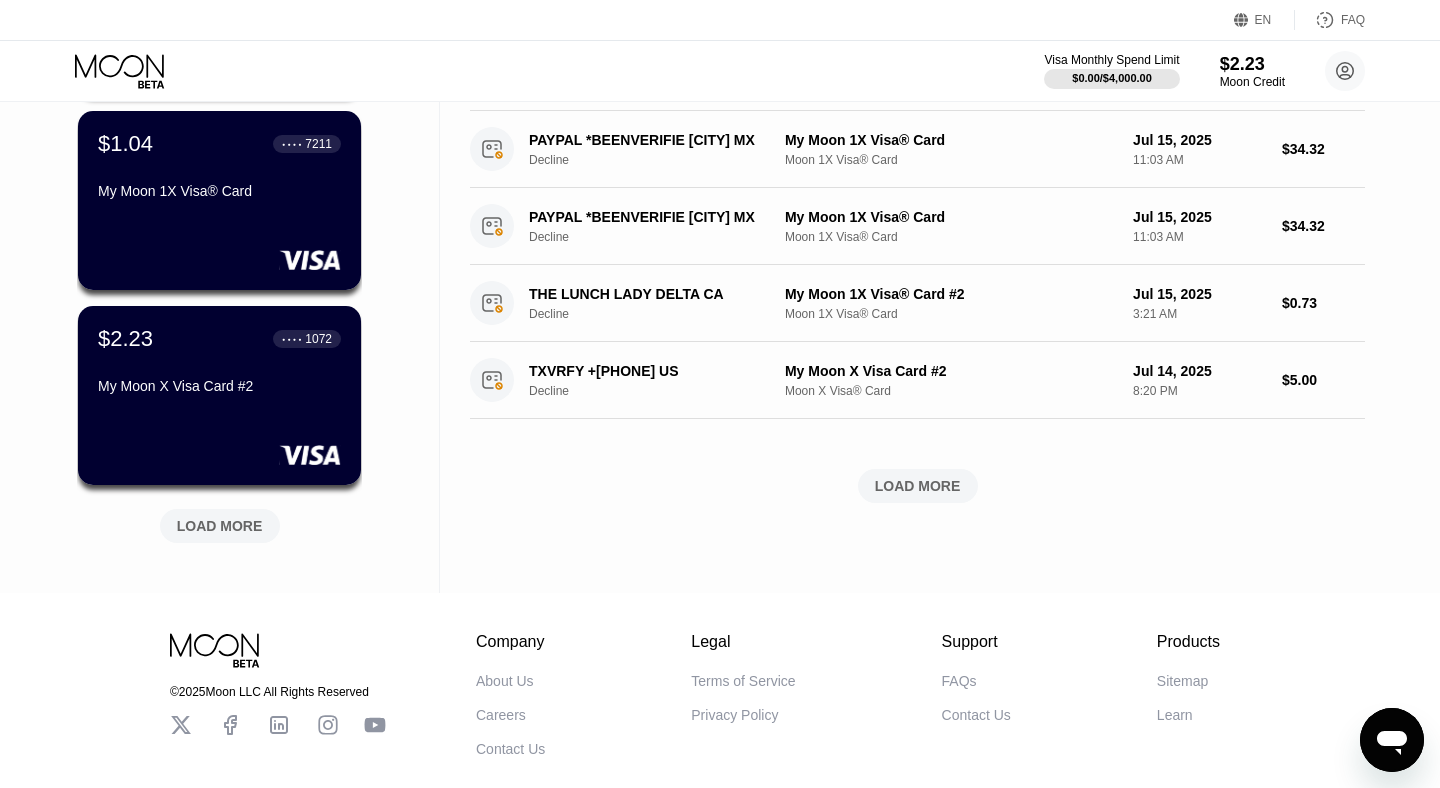 click on "LOAD MORE" at bounding box center [220, 526] 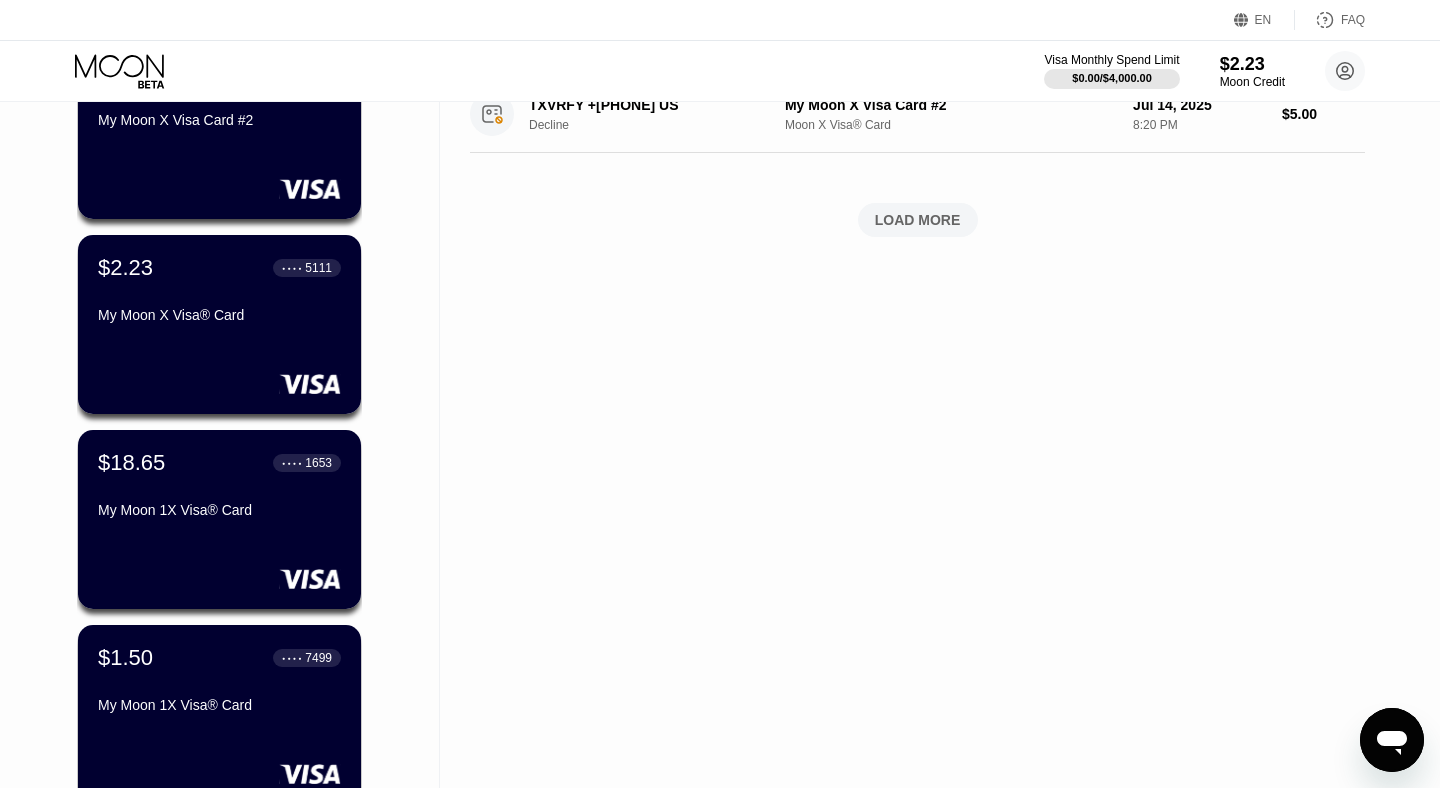 scroll, scrollTop: 997, scrollLeft: 0, axis: vertical 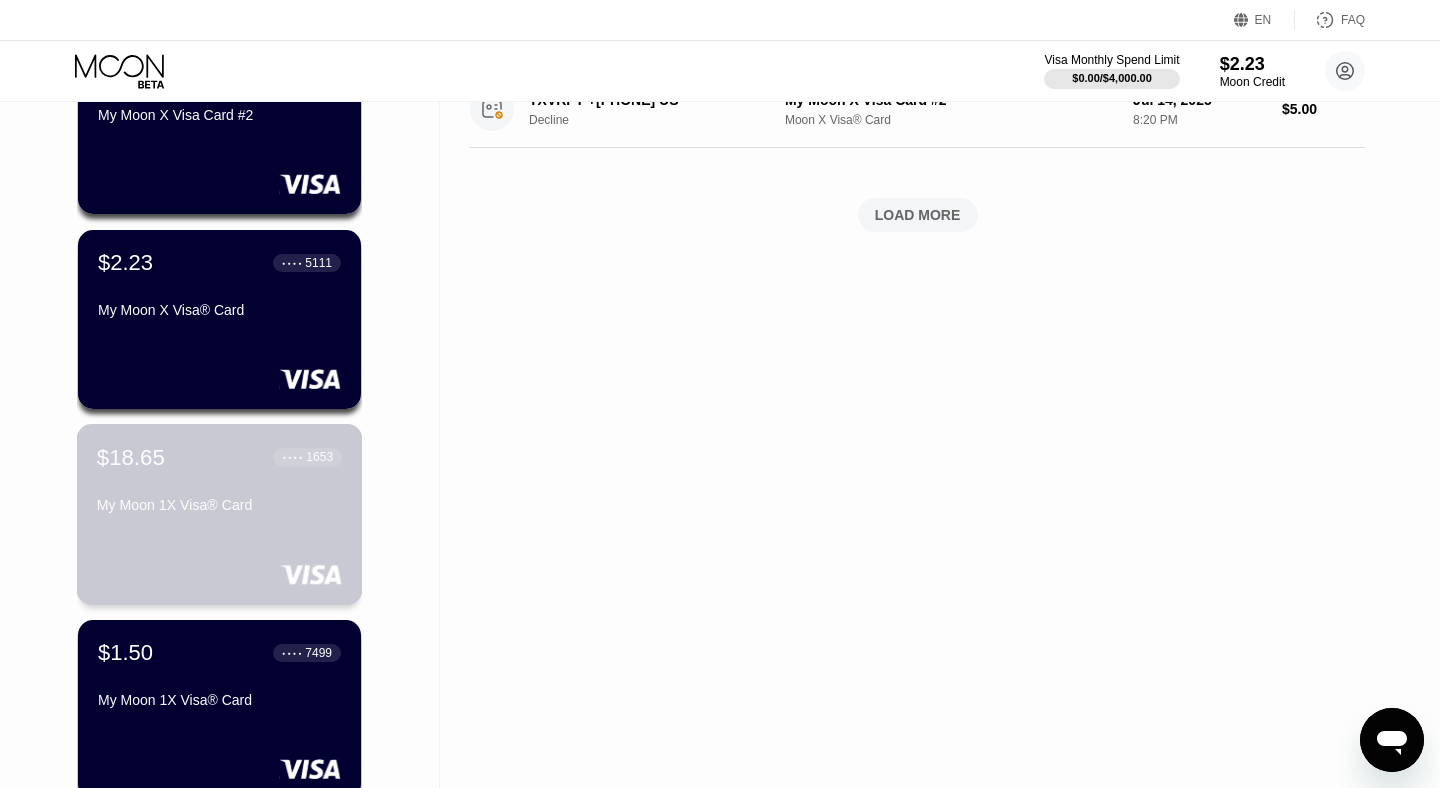 click on "My Moon 1X Visa® Card" at bounding box center (219, 509) 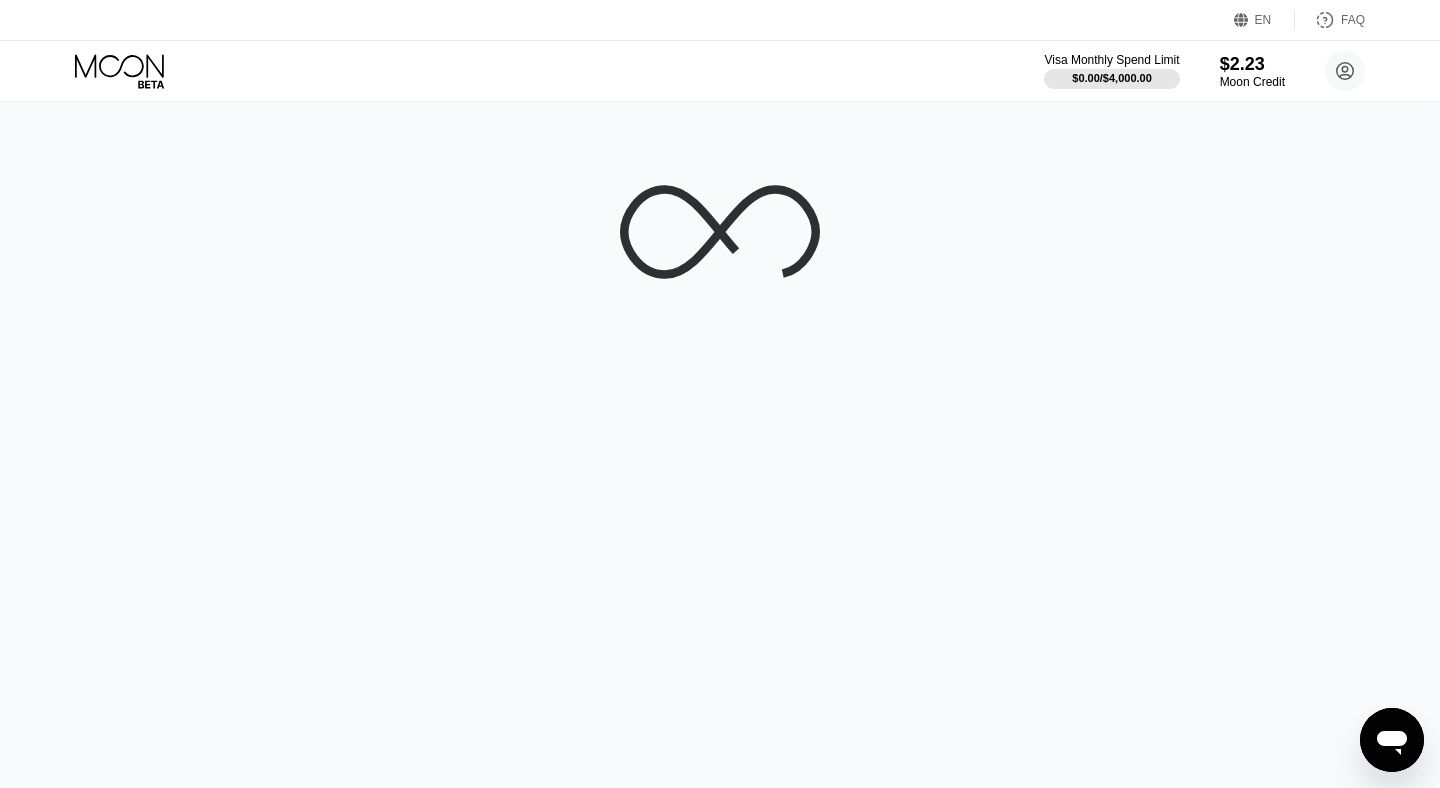 scroll, scrollTop: 0, scrollLeft: 0, axis: both 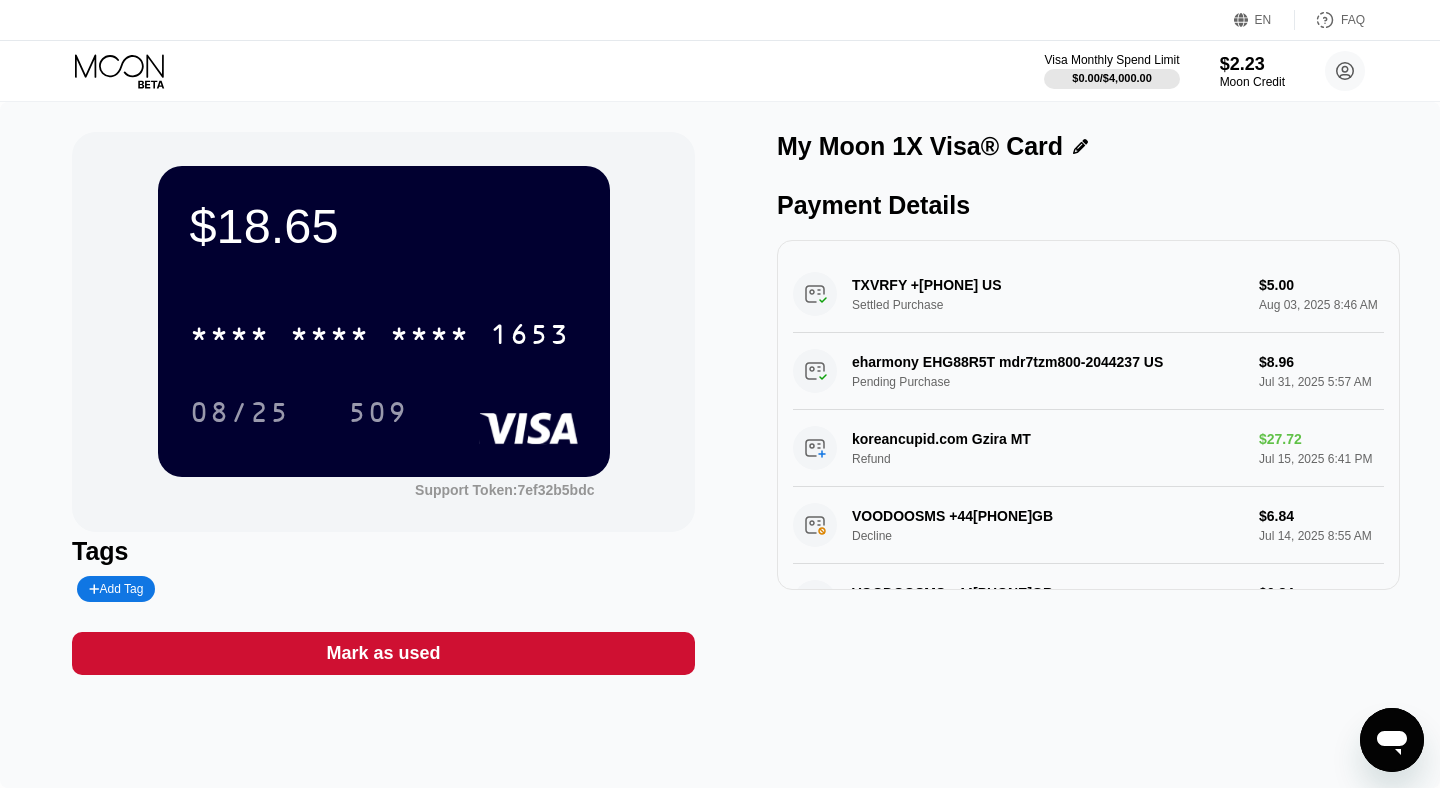 click on "Visa Monthly Spend Limit $0.00 / $4,000.00 $2.23 Moon Credit [EMAIL]  Home Settings Support Careers About Us Log out Privacy policy Terms" at bounding box center [720, 71] 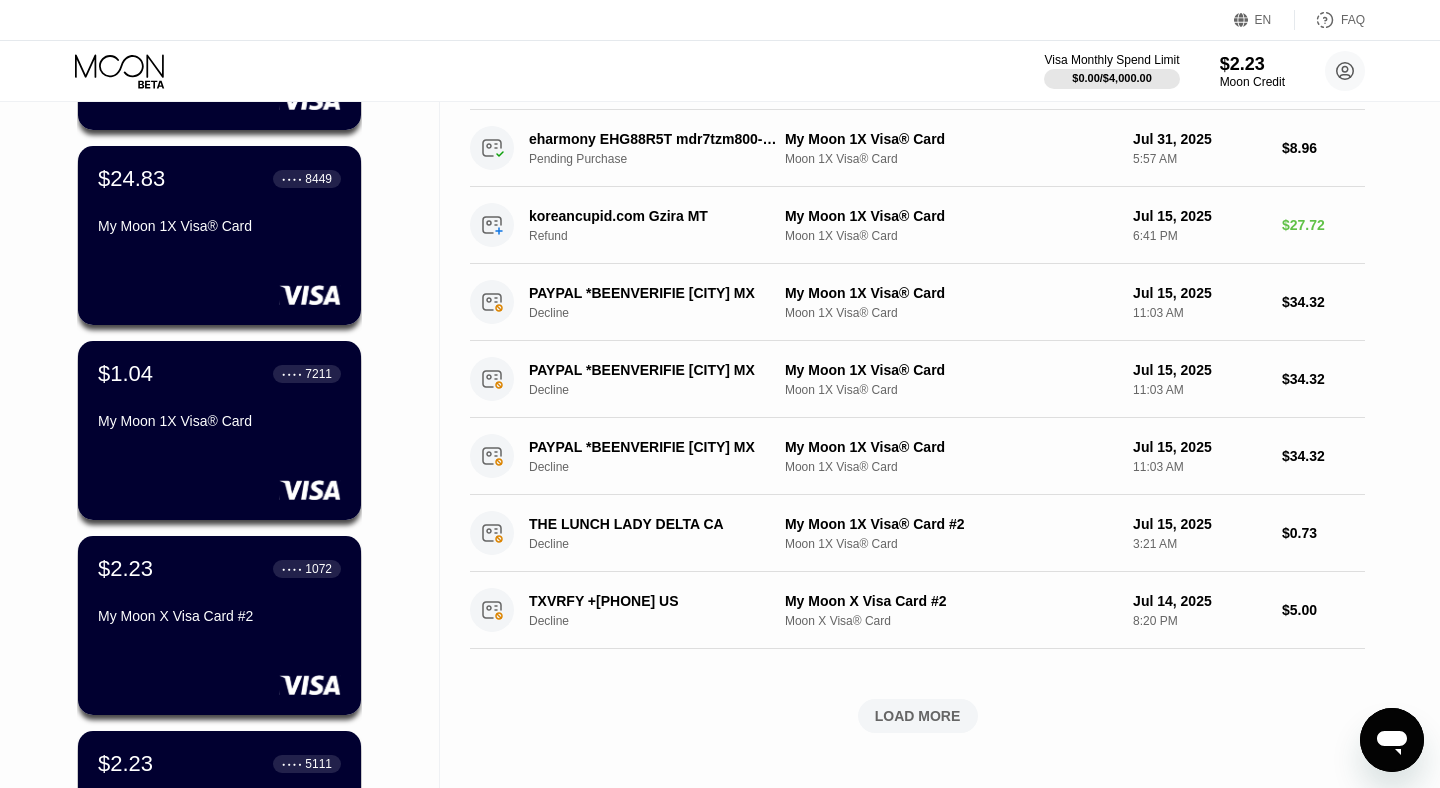 scroll, scrollTop: 0, scrollLeft: 0, axis: both 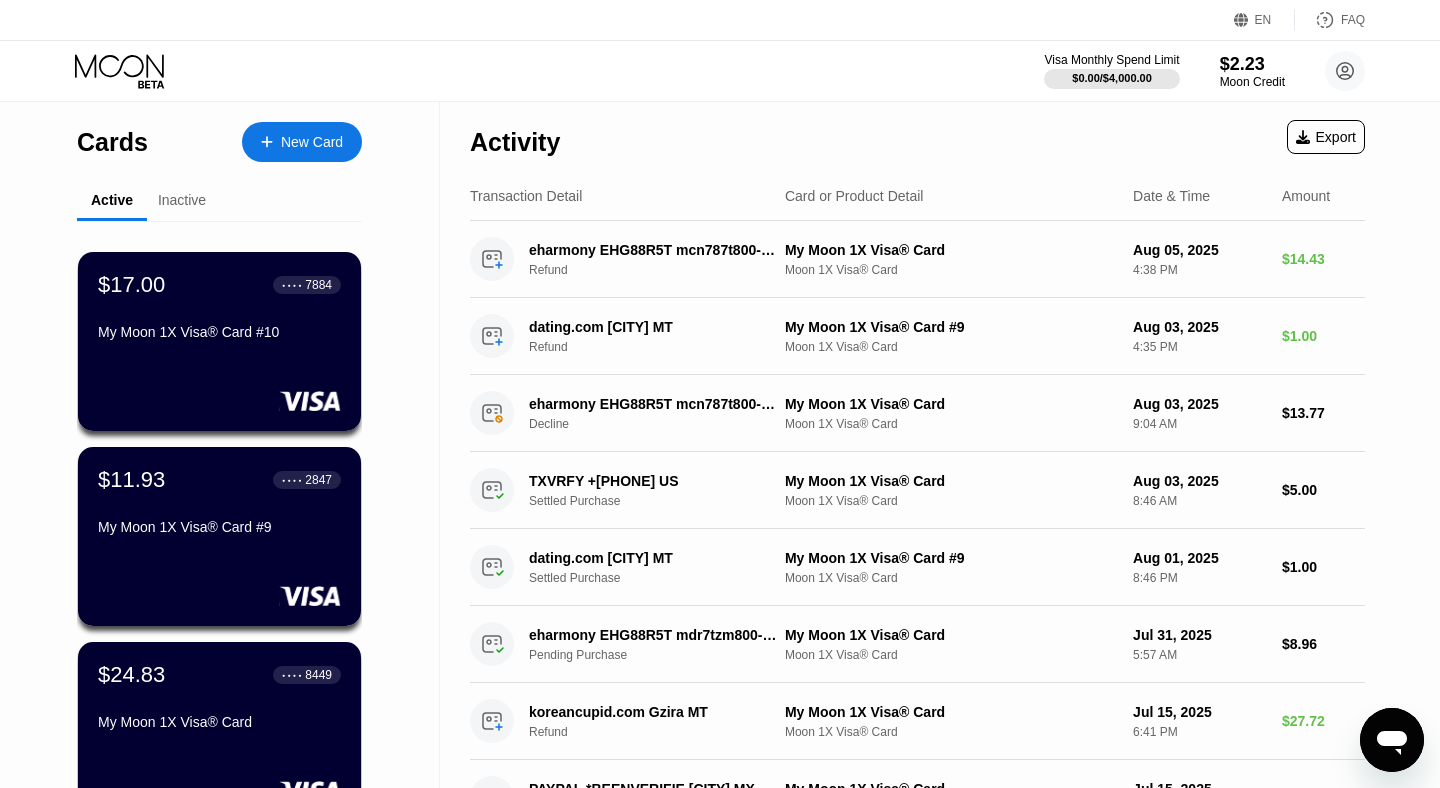 click on "Cards" at bounding box center [112, 142] 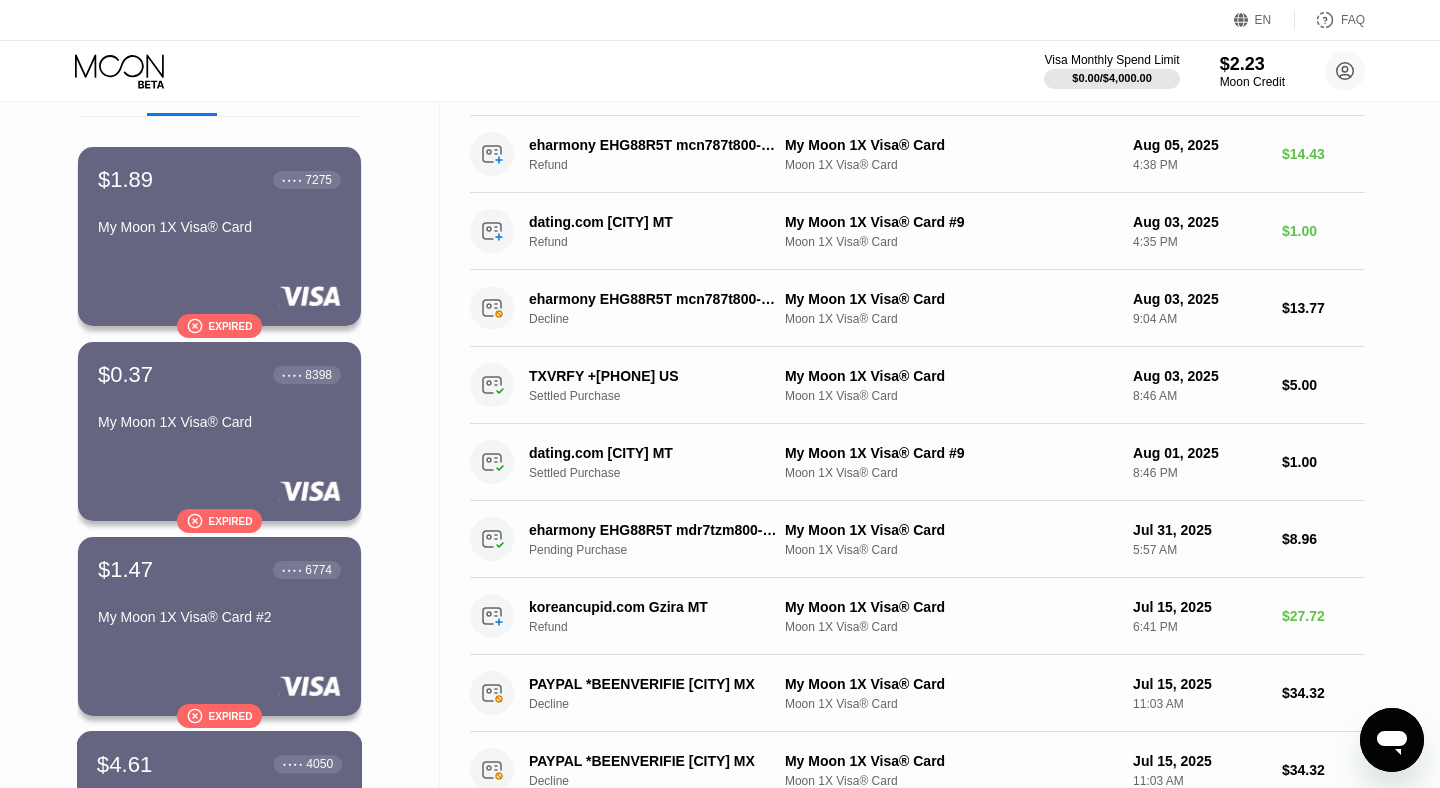 scroll, scrollTop: 0, scrollLeft: 0, axis: both 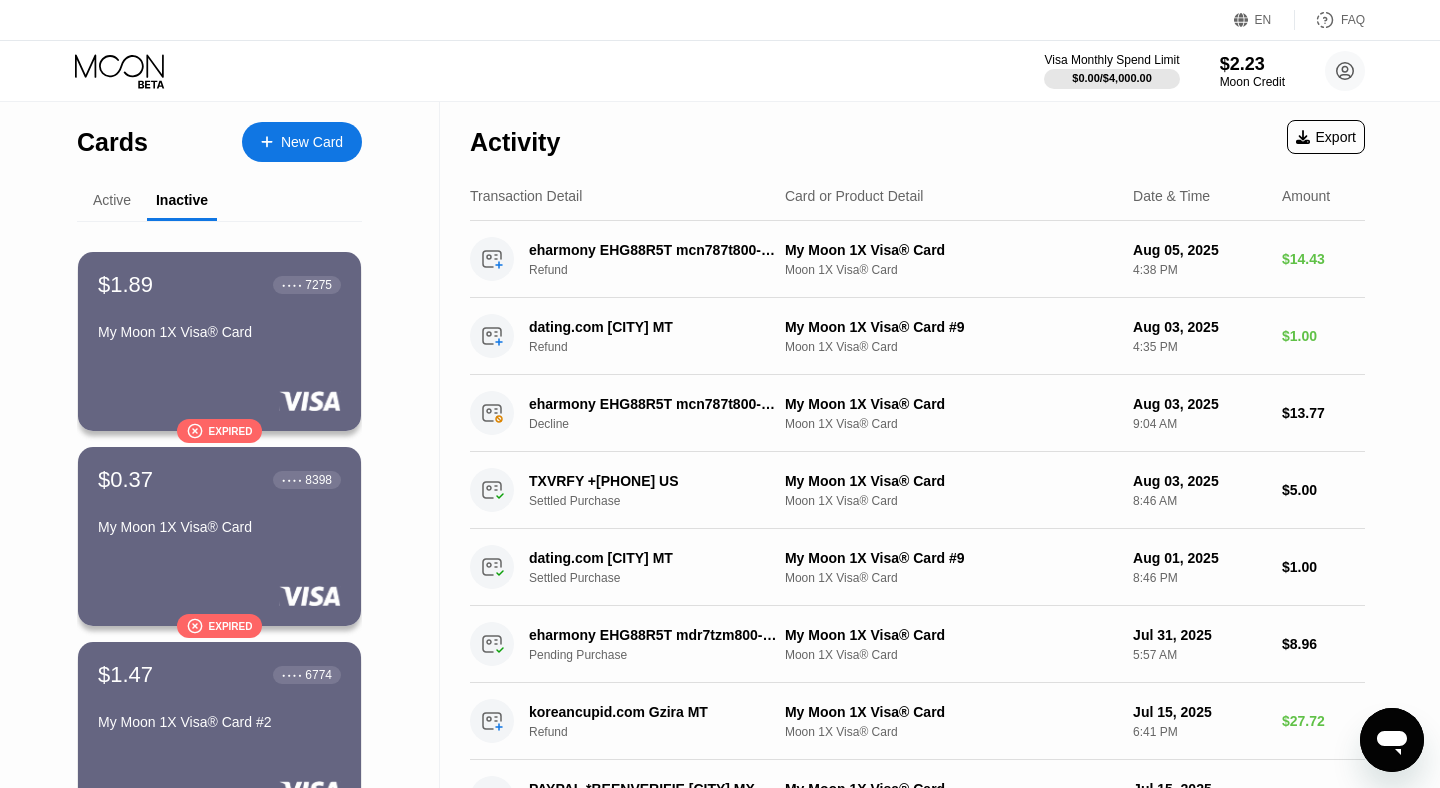 click on "Active" at bounding box center [112, 200] 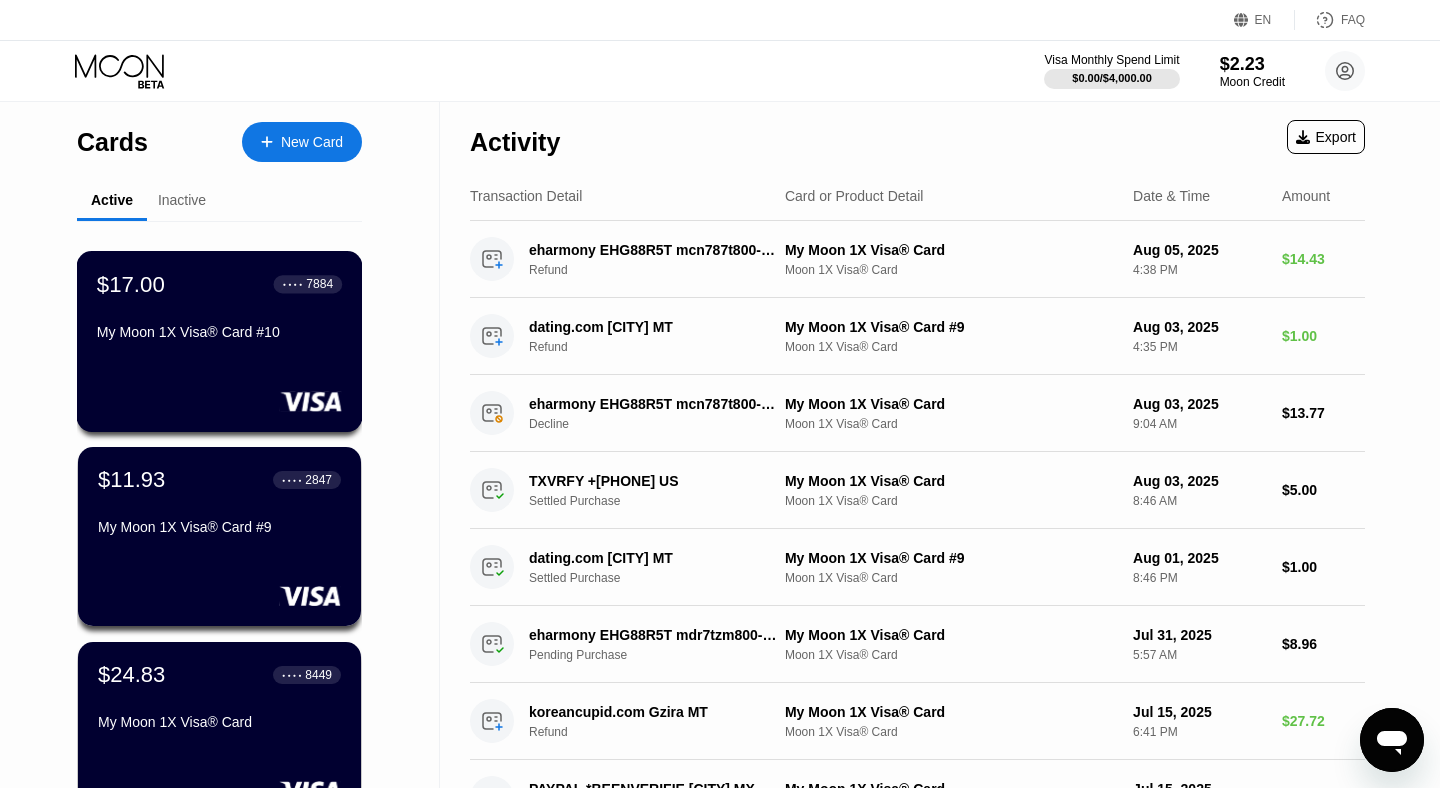 click on "$17.00 ● ● ● ● 7884 My Moon 1X Visa® Card #10" at bounding box center [220, 341] 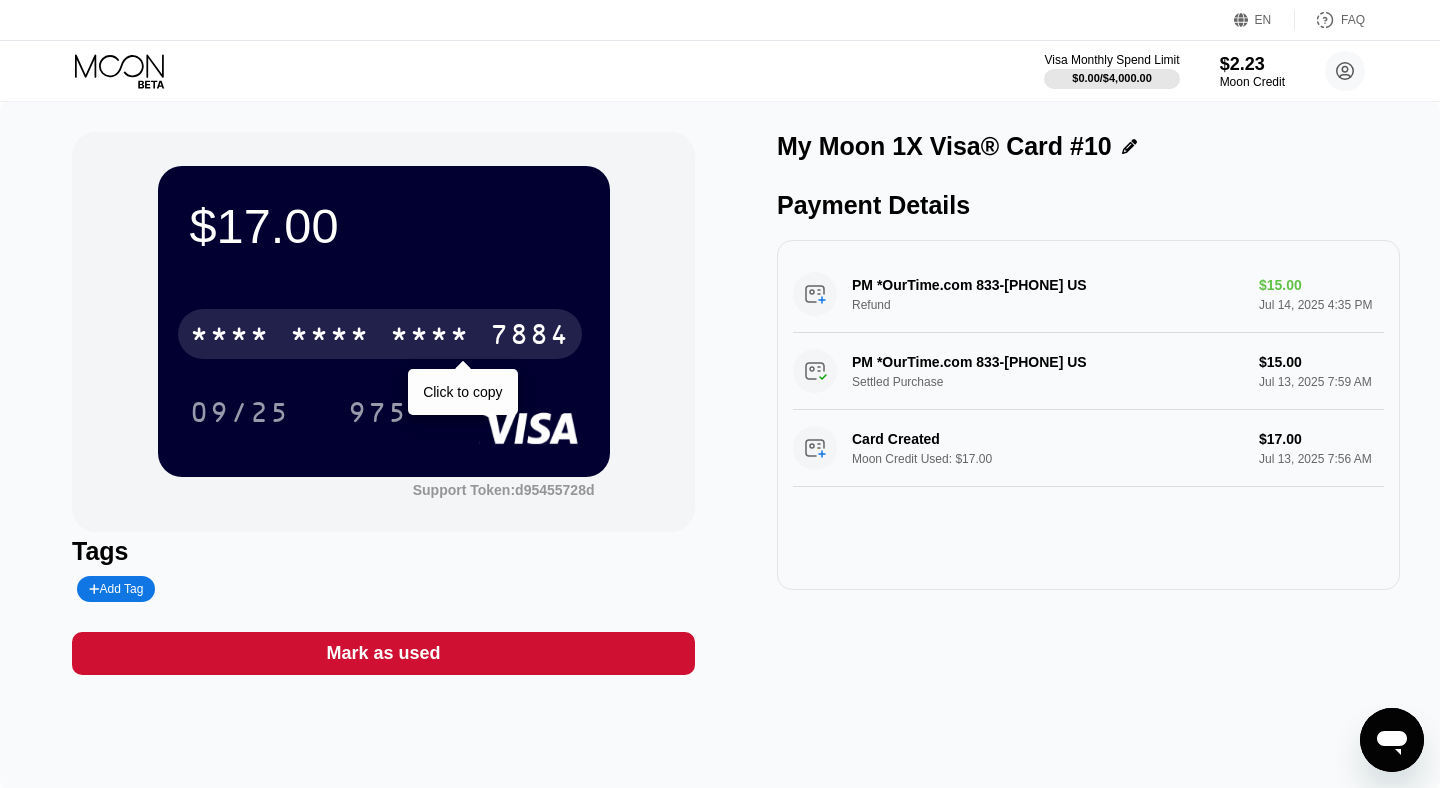 click on "* * * *" at bounding box center [430, 337] 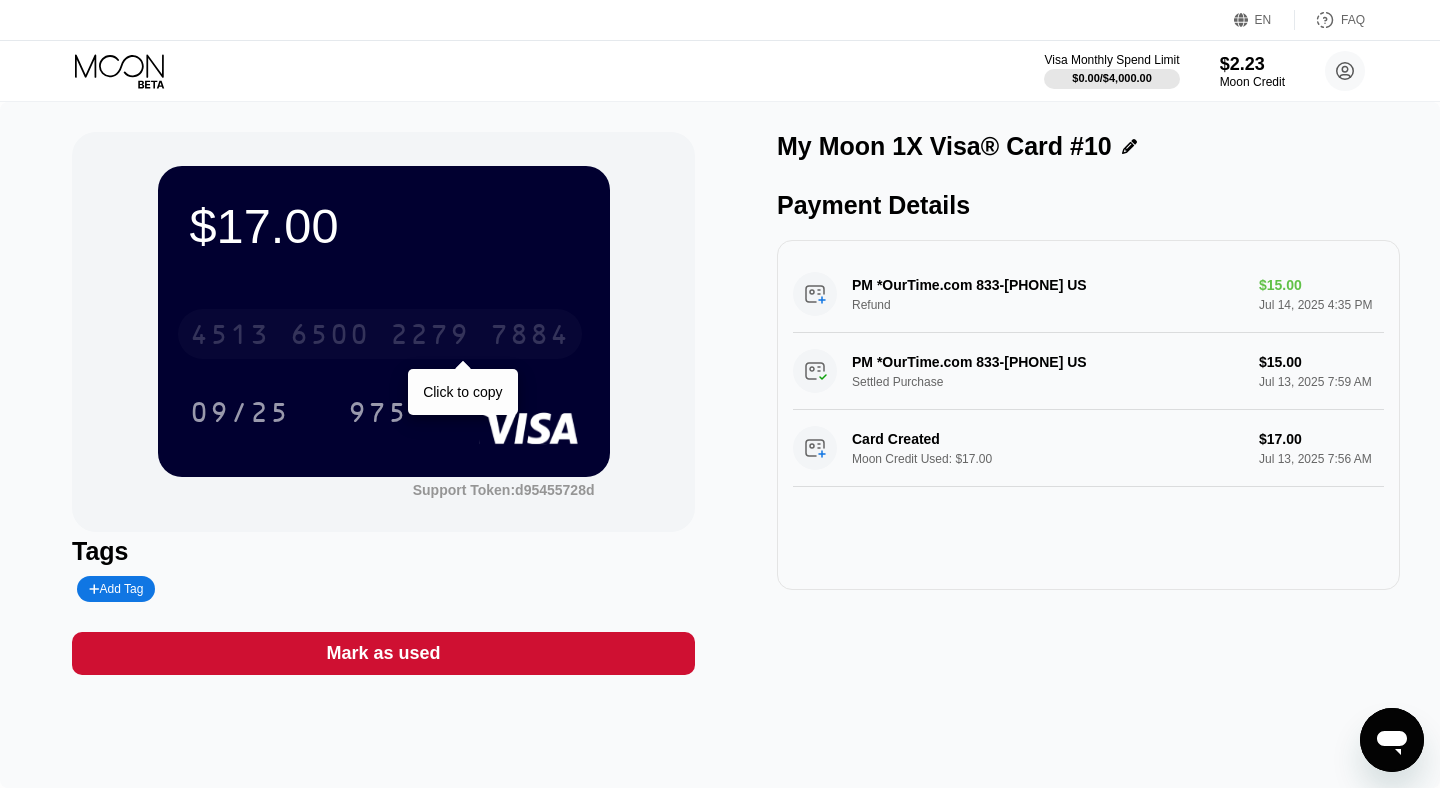click on "6500" at bounding box center [330, 337] 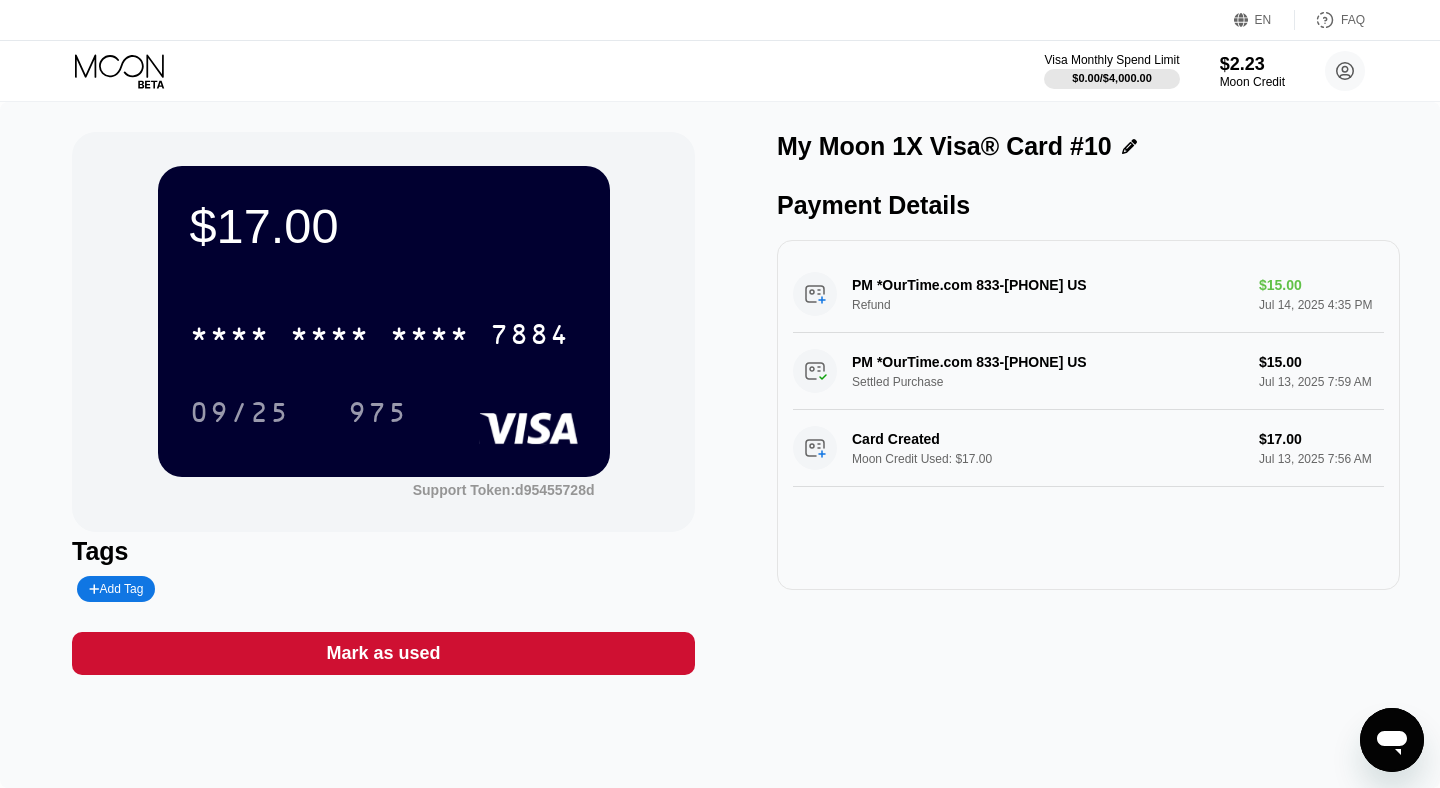 click 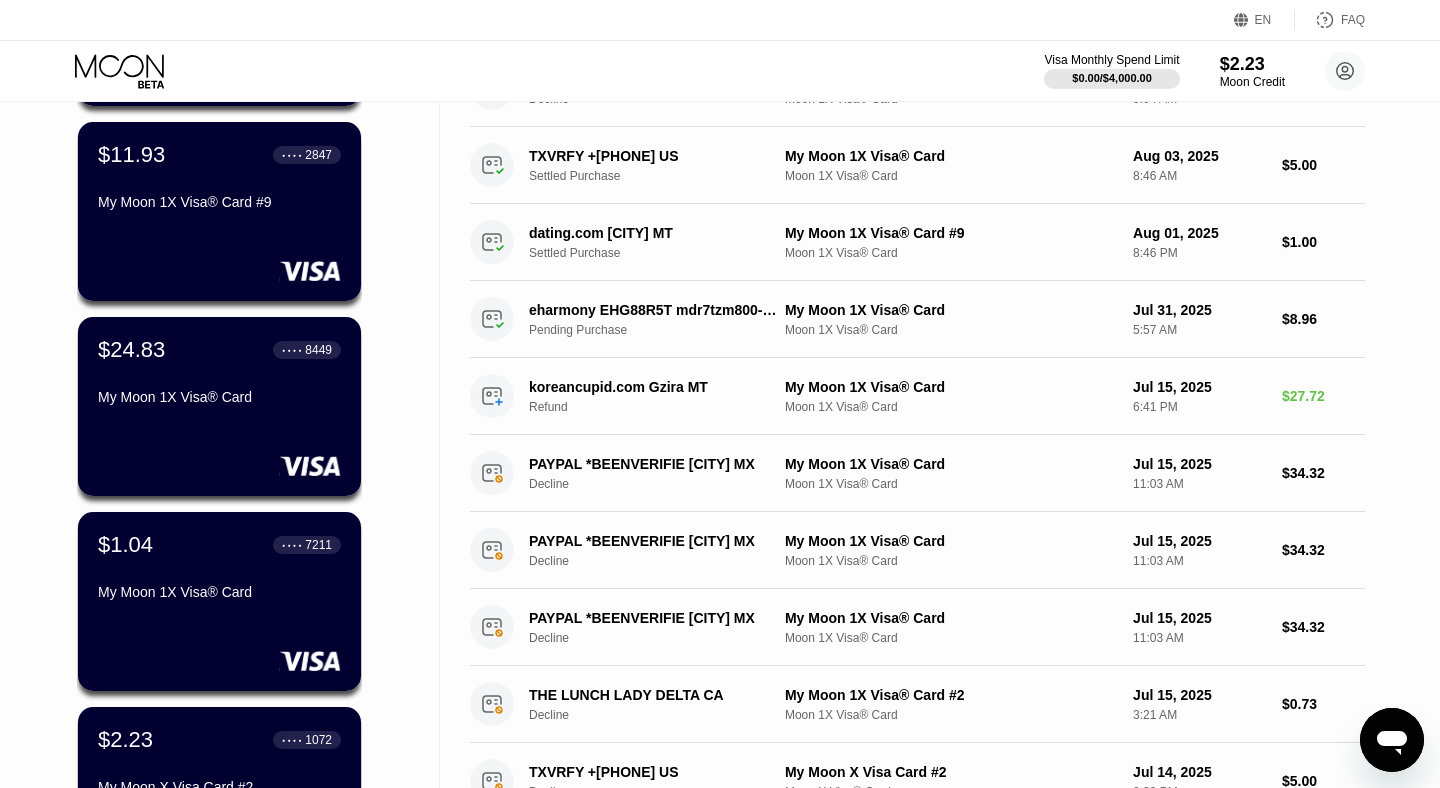 scroll, scrollTop: 353, scrollLeft: 0, axis: vertical 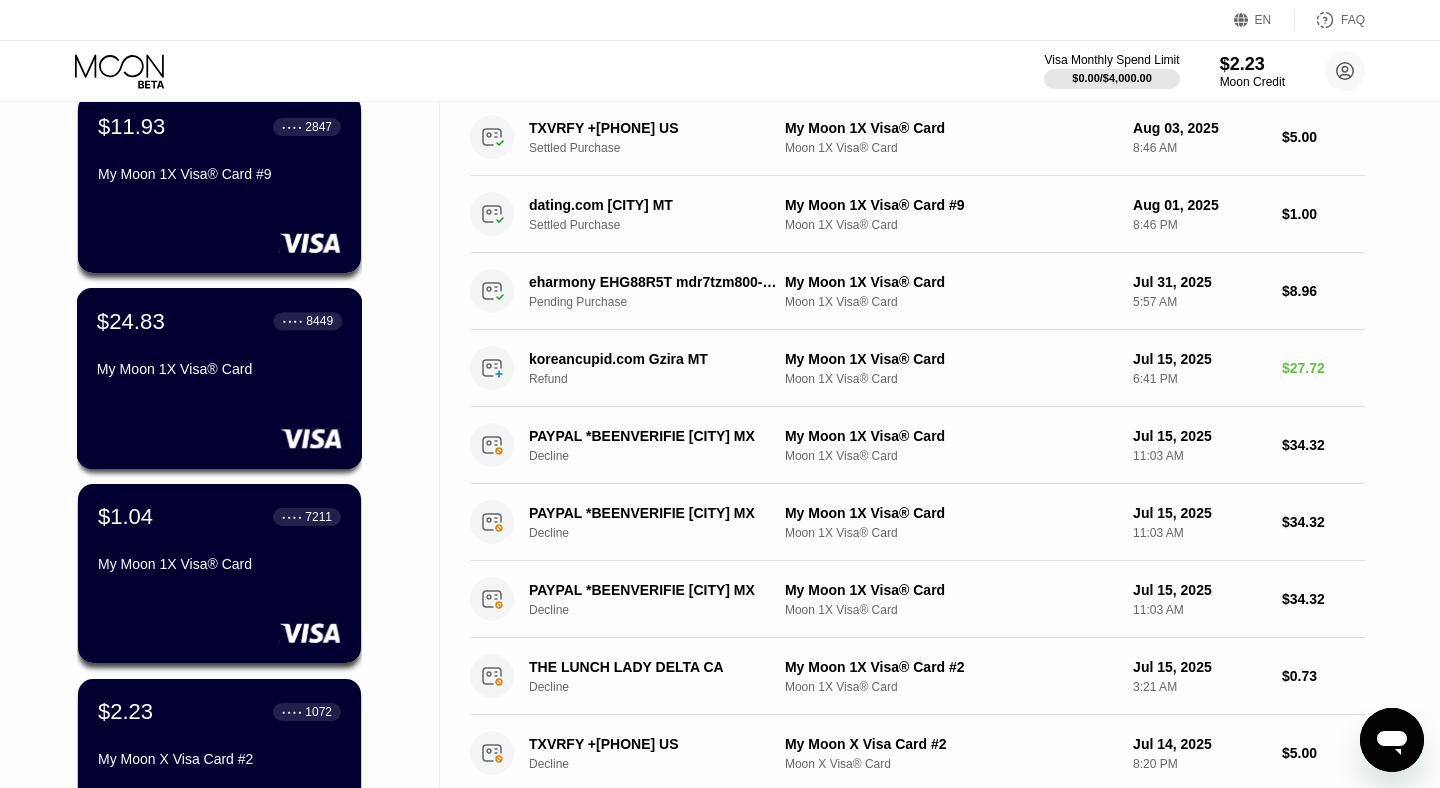 click on "My Moon 1X Visa® Card" at bounding box center (219, 369) 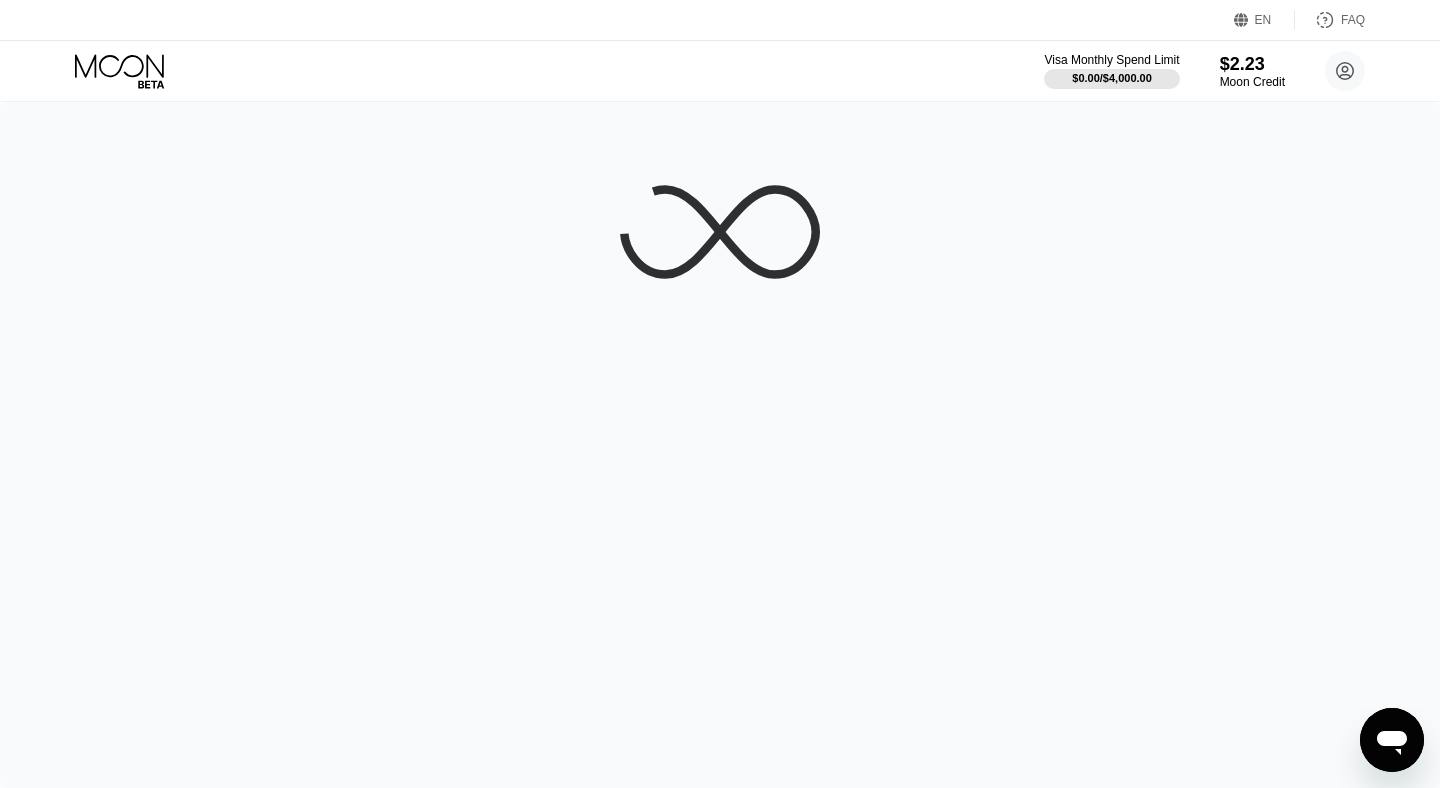 scroll, scrollTop: 0, scrollLeft: 0, axis: both 